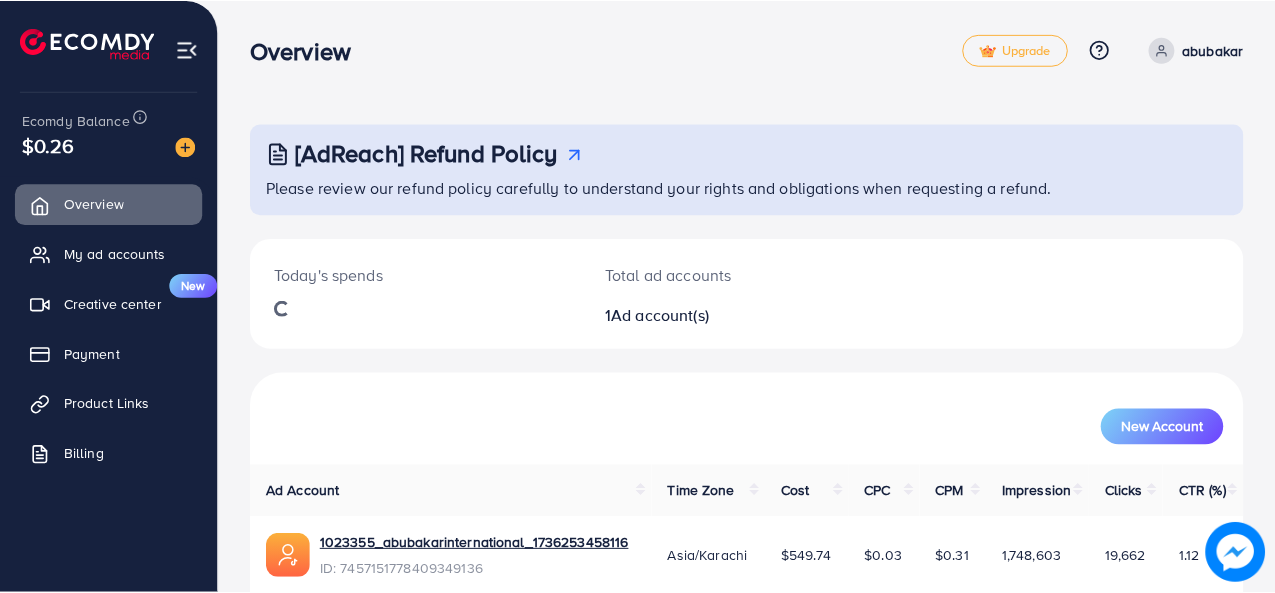 scroll, scrollTop: 0, scrollLeft: 0, axis: both 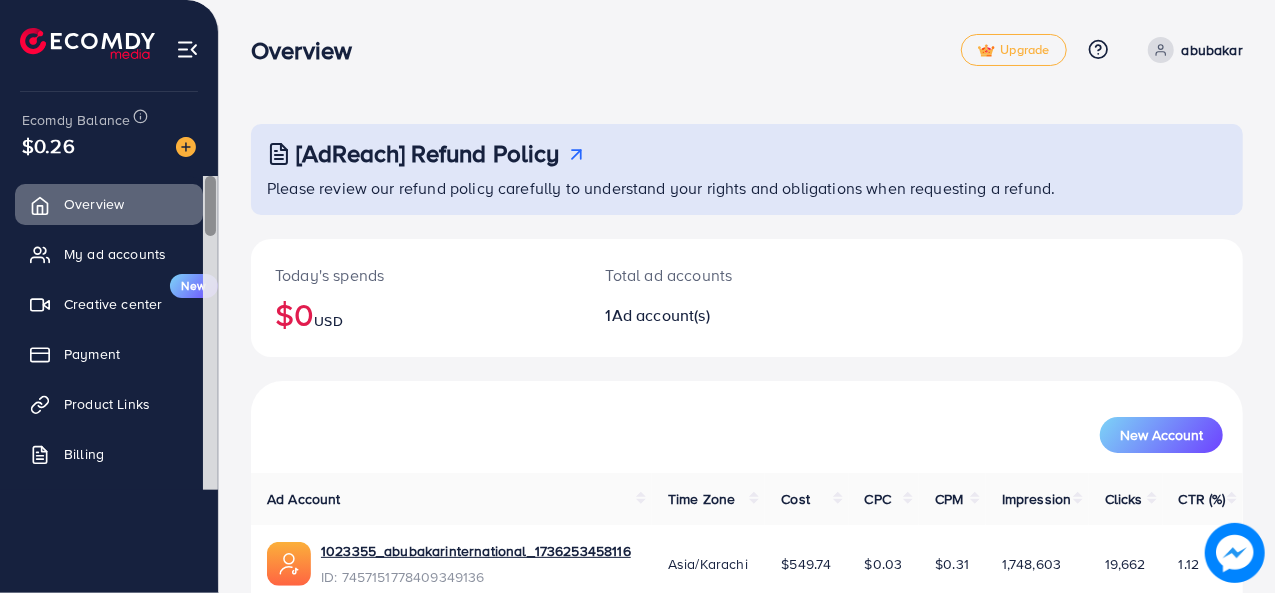 drag, startPoint x: 120, startPoint y: 397, endPoint x: 210, endPoint y: 417, distance: 92.19544 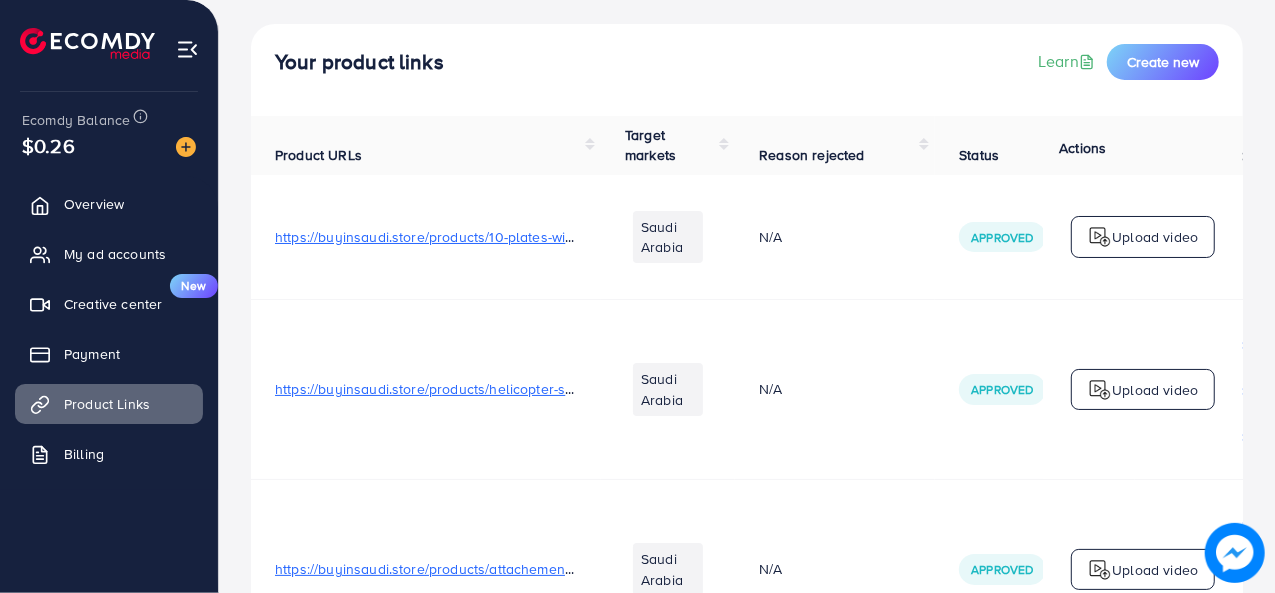 scroll, scrollTop: 0, scrollLeft: 0, axis: both 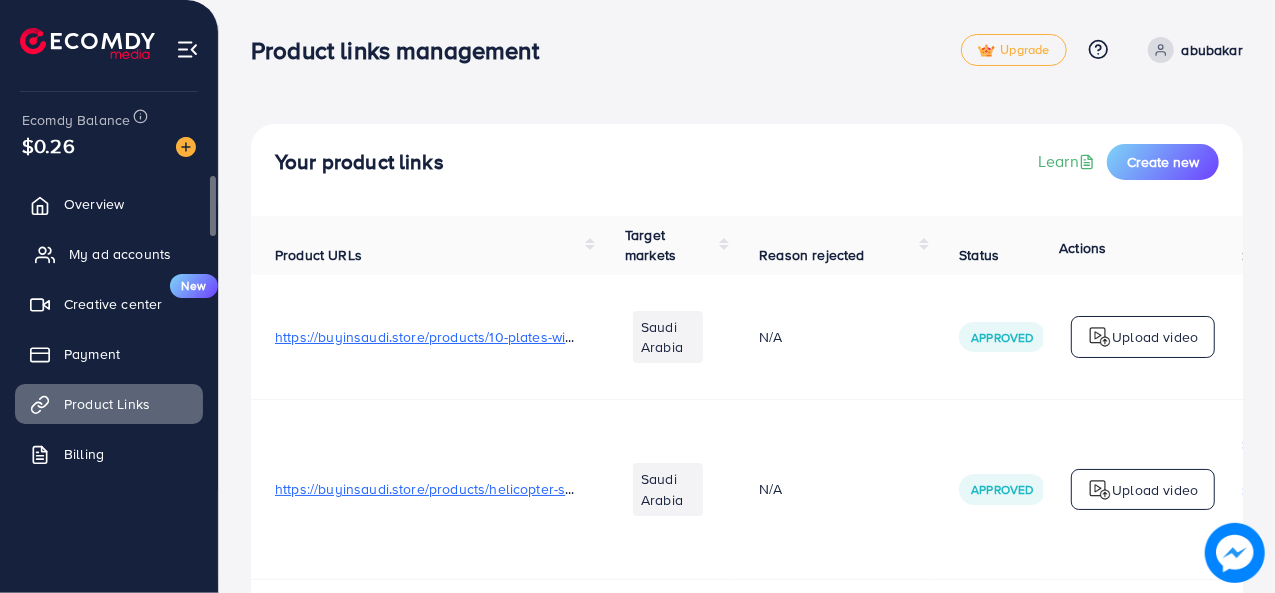 click on "My ad accounts" at bounding box center [109, 254] 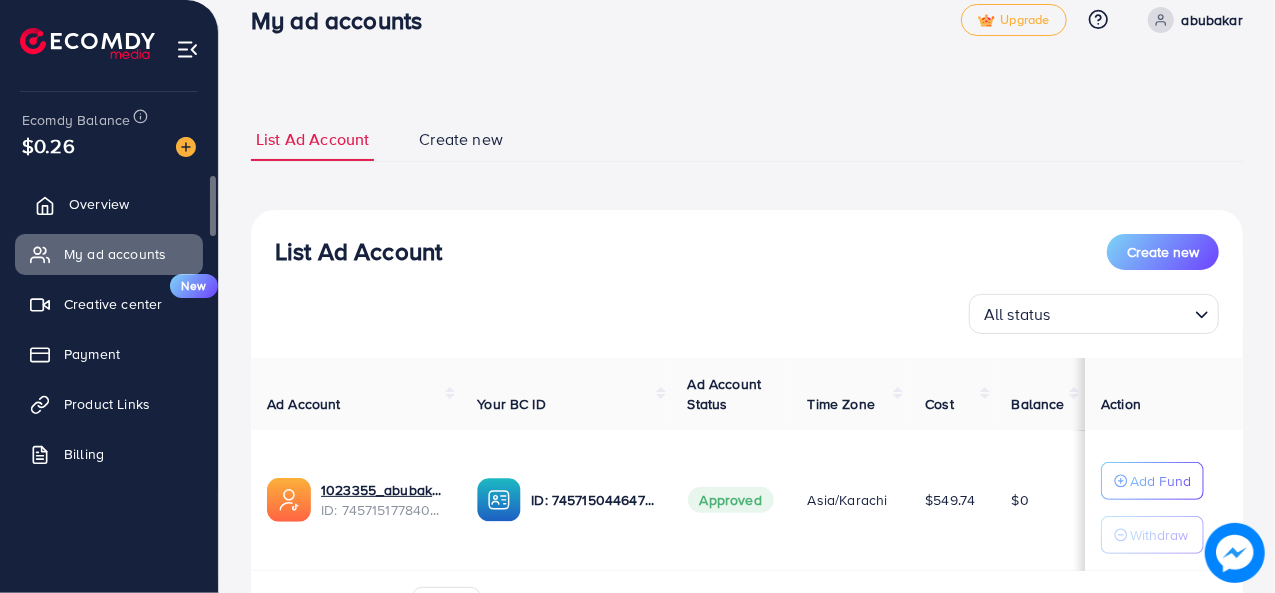 scroll, scrollTop: 0, scrollLeft: 0, axis: both 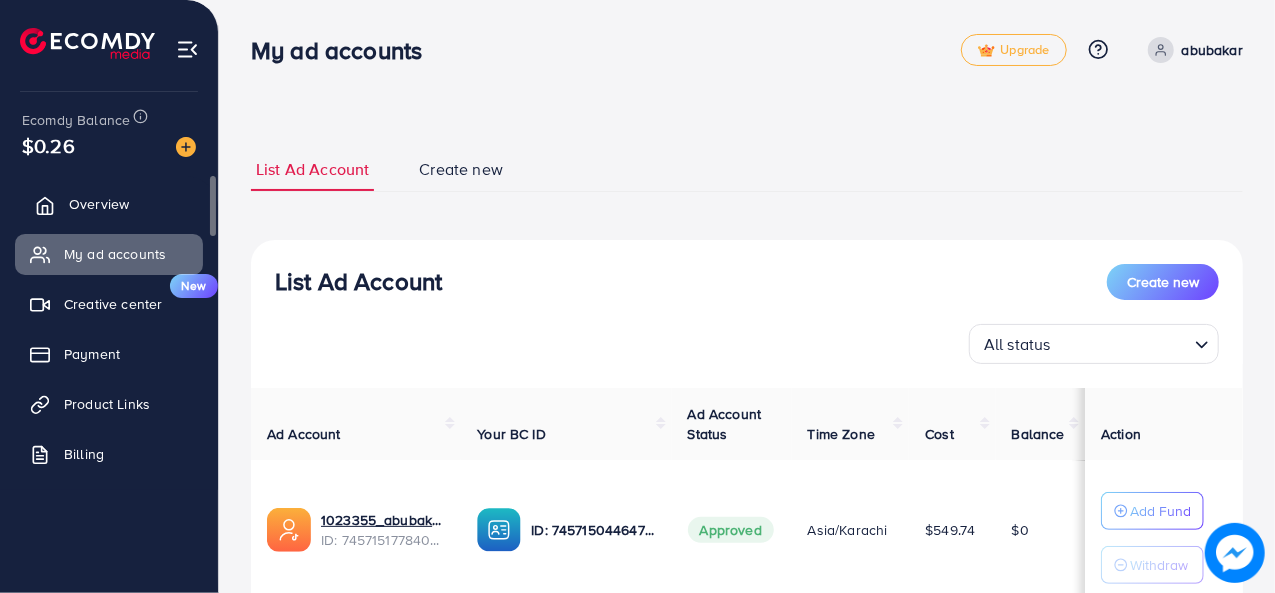 click on "Overview" at bounding box center (109, 204) 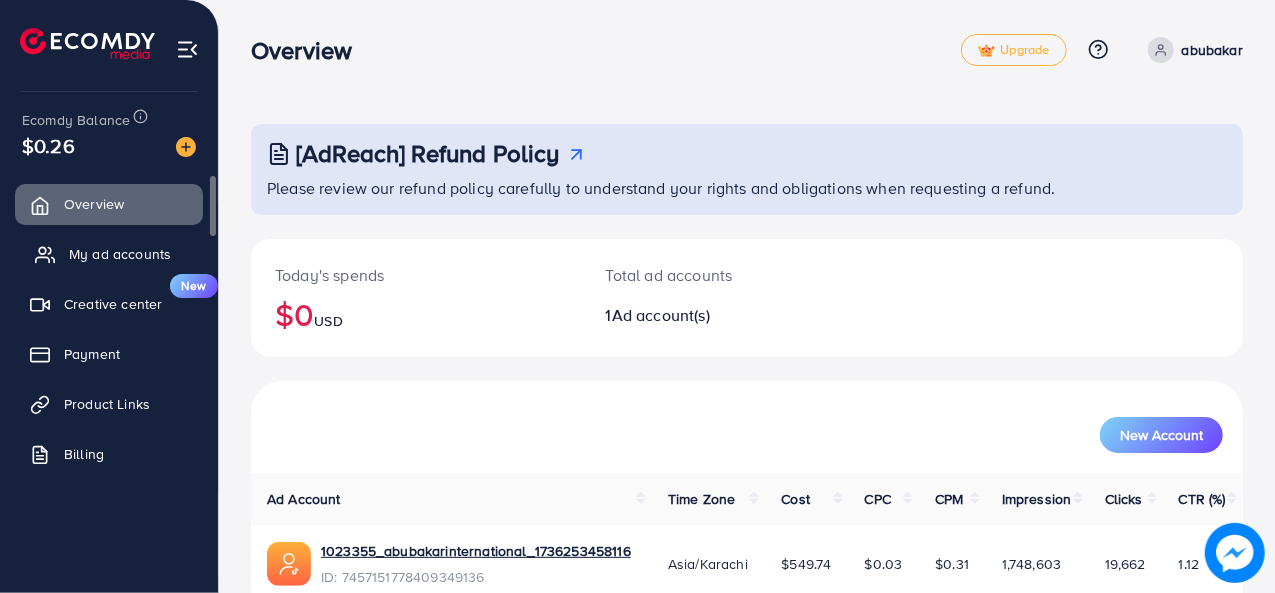 click on "My ad accounts" at bounding box center (120, 254) 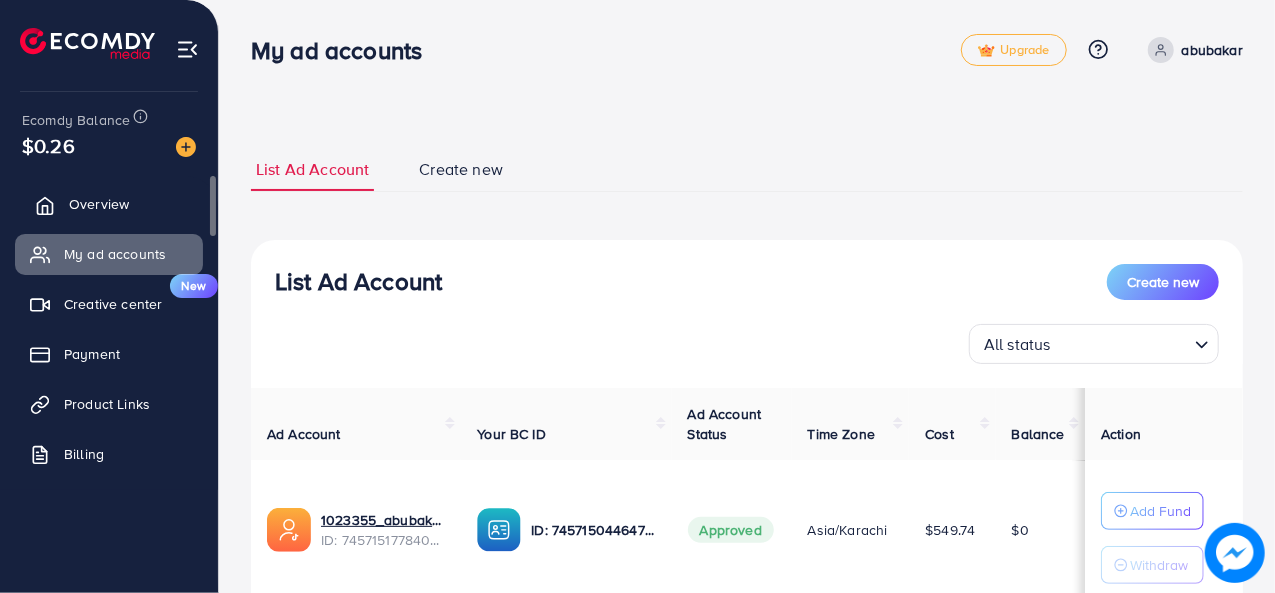 click on "Overview" at bounding box center (109, 204) 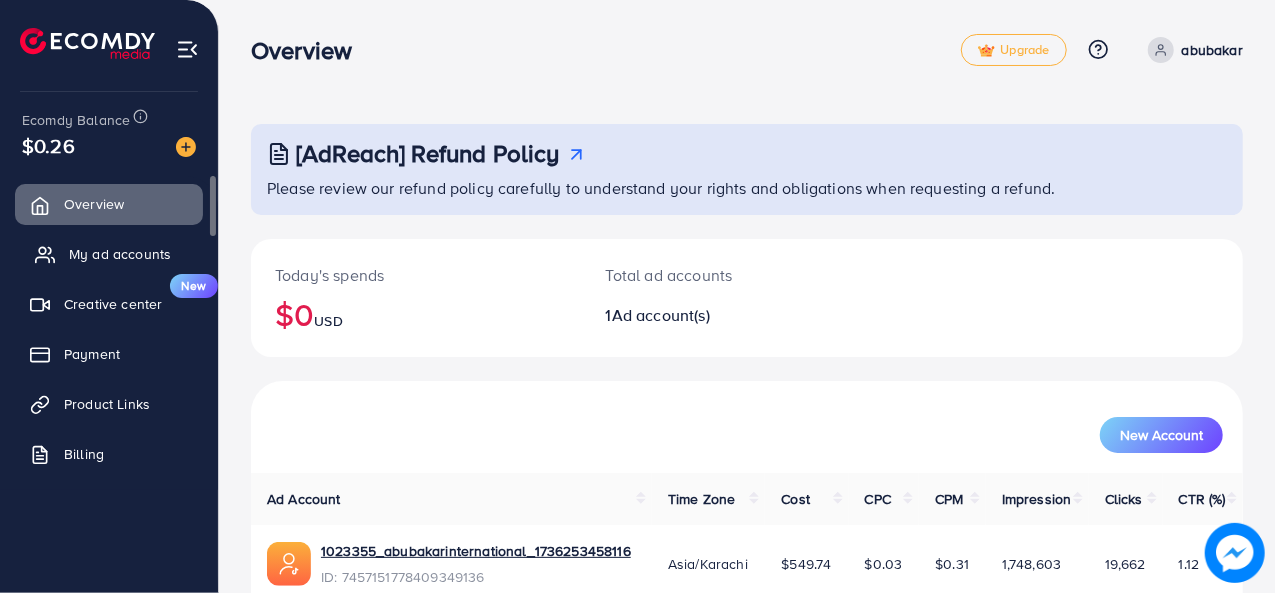click on "My ad accounts" at bounding box center [120, 254] 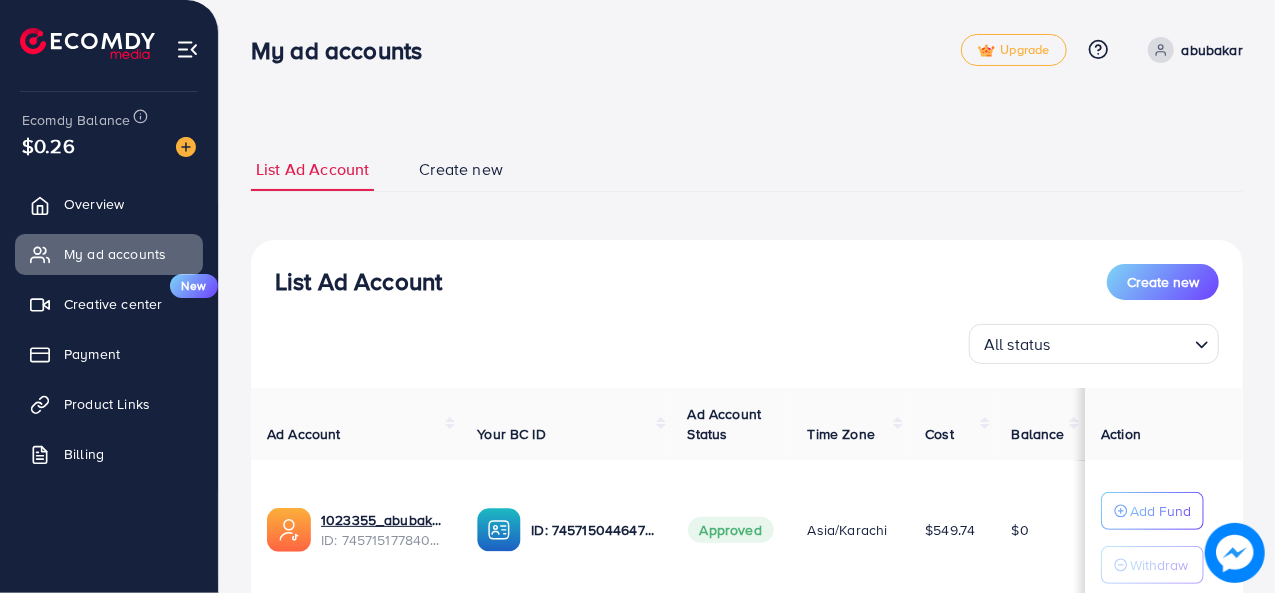 click on "Create new" at bounding box center (461, 169) 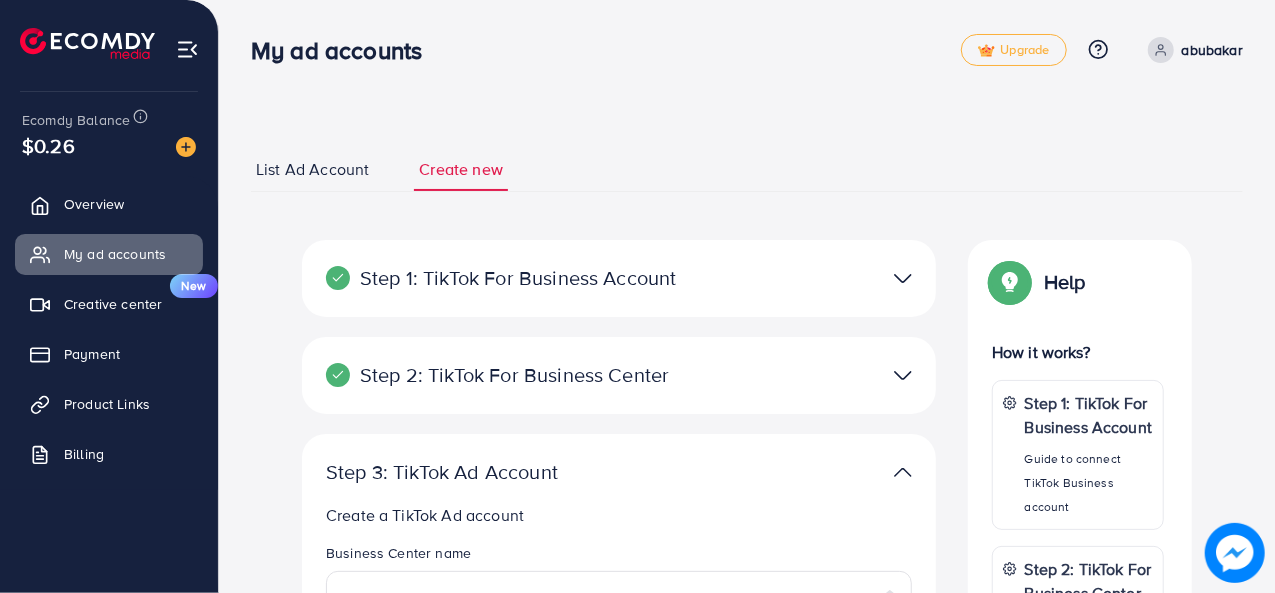 click on "List Ad Account" at bounding box center (312, 169) 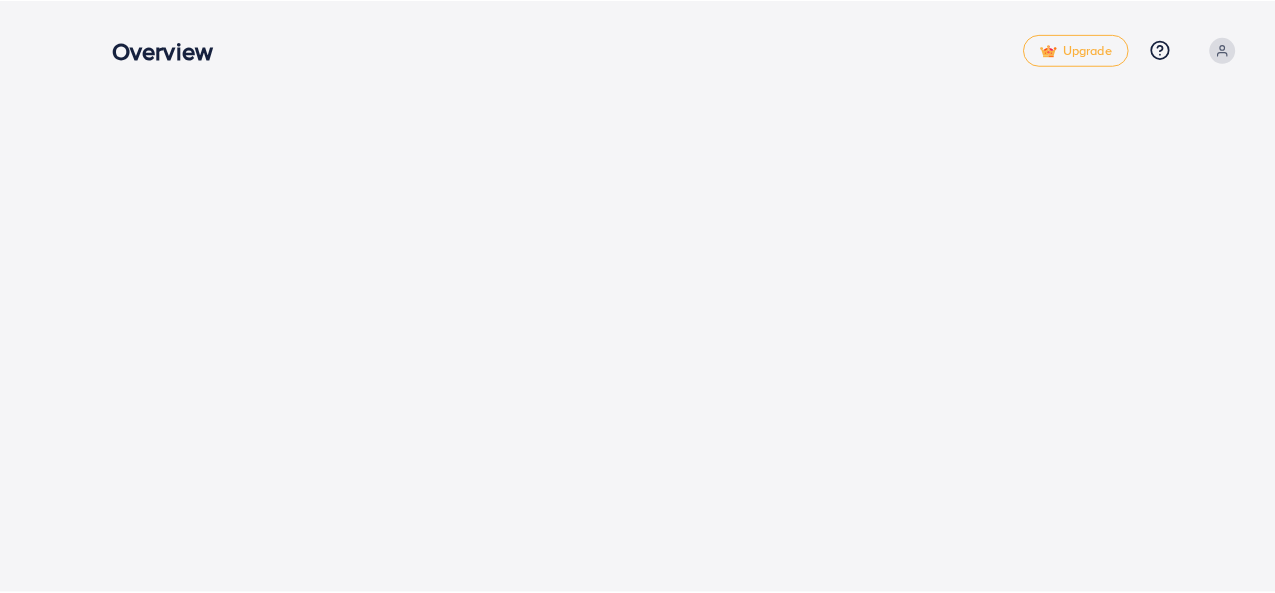 scroll, scrollTop: 0, scrollLeft: 0, axis: both 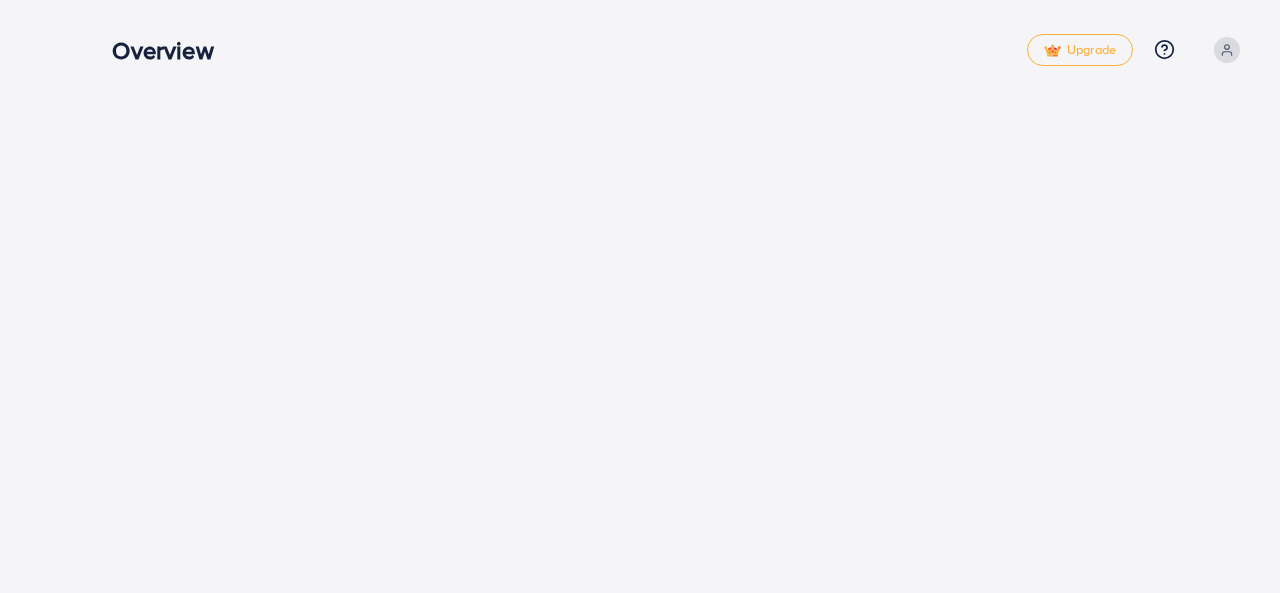 drag, startPoint x: 214, startPoint y: 70, endPoint x: 192, endPoint y: 56, distance: 26.076809 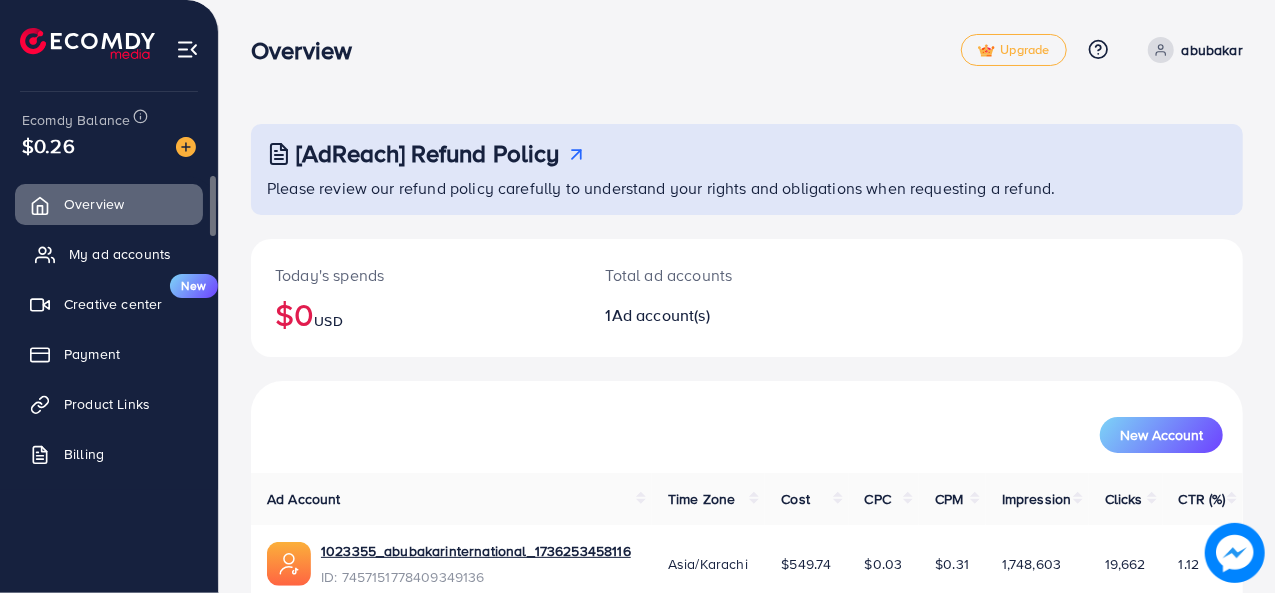 click on "My ad accounts" at bounding box center (120, 254) 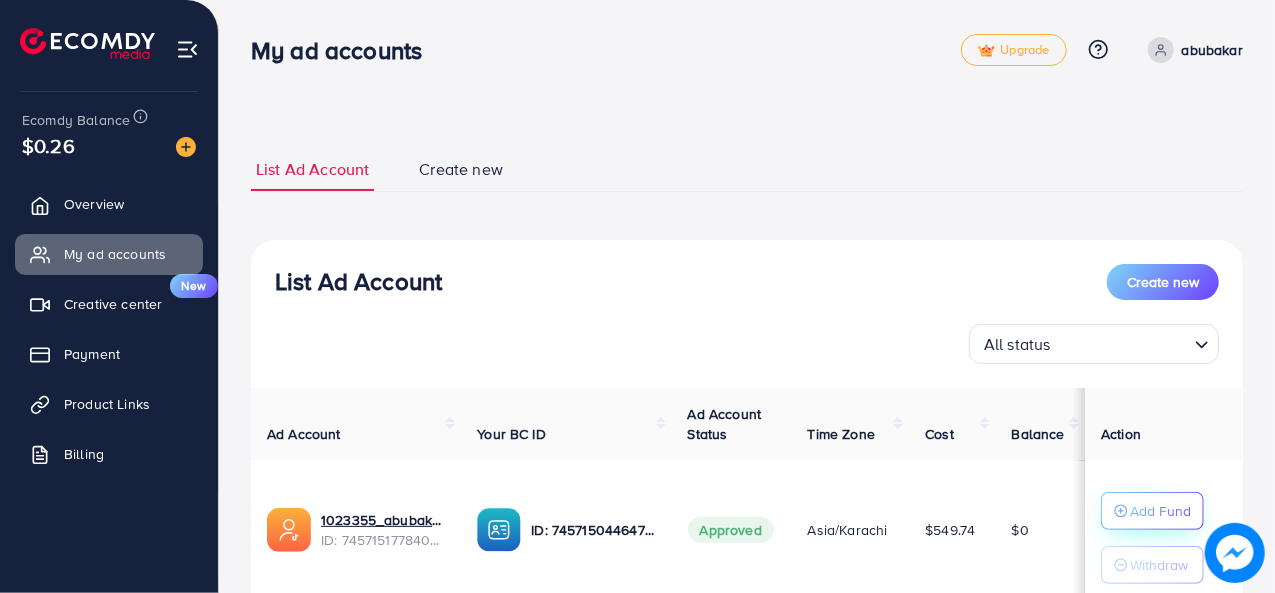click on "Add Fund" at bounding box center (1160, 511) 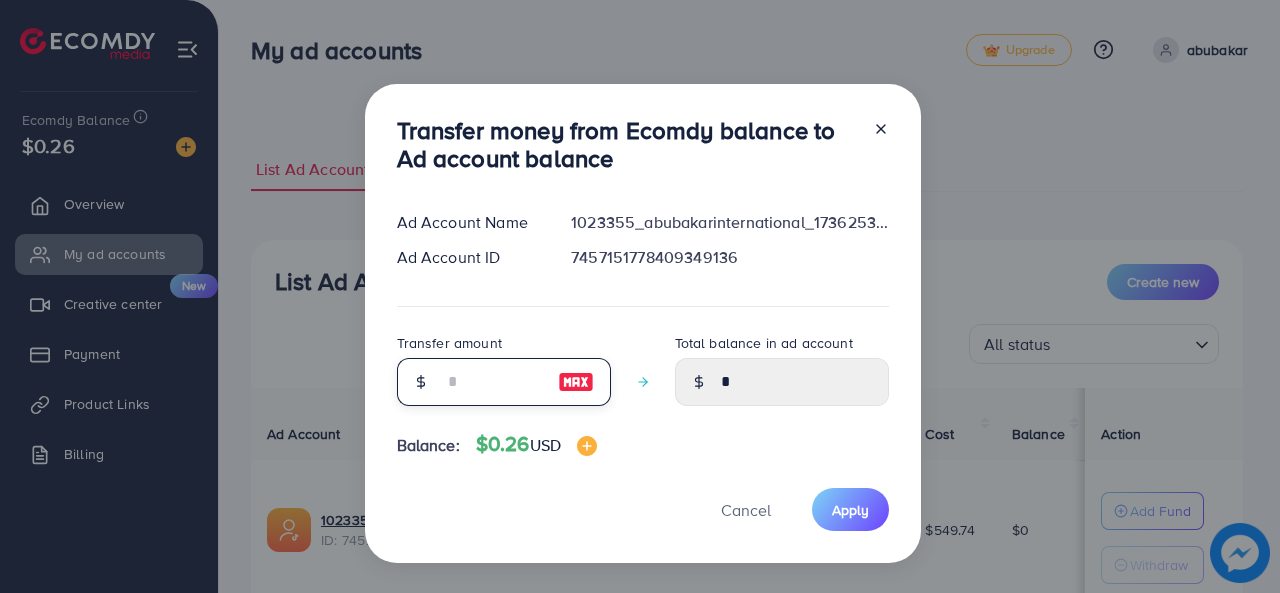click at bounding box center [493, 382] 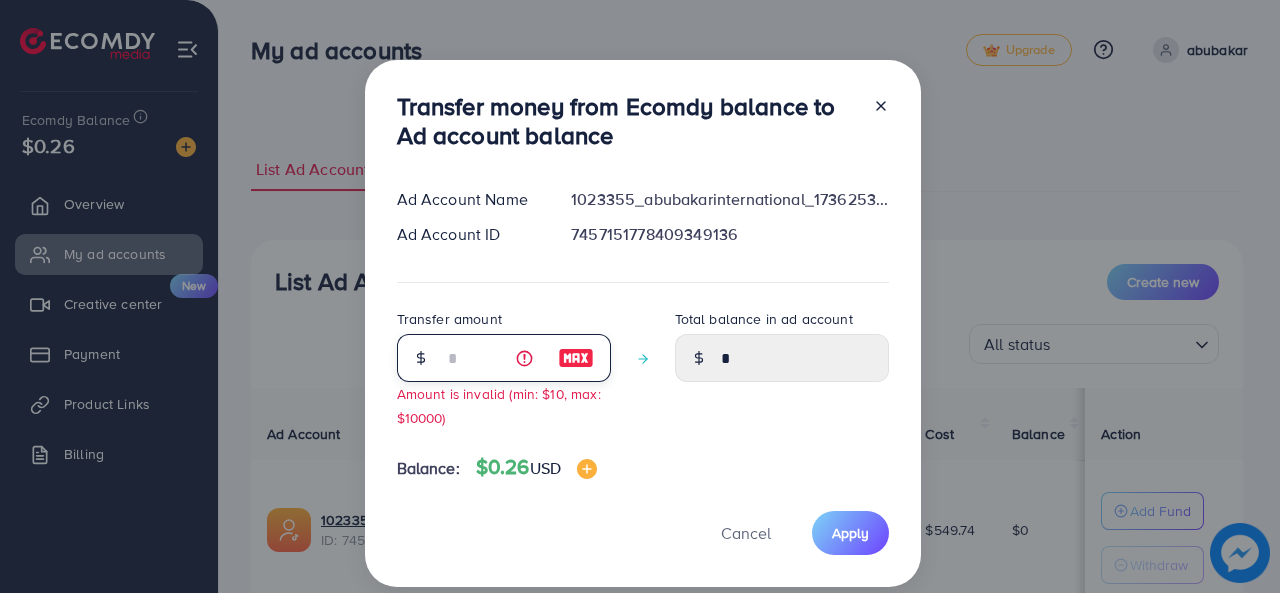 type on "*" 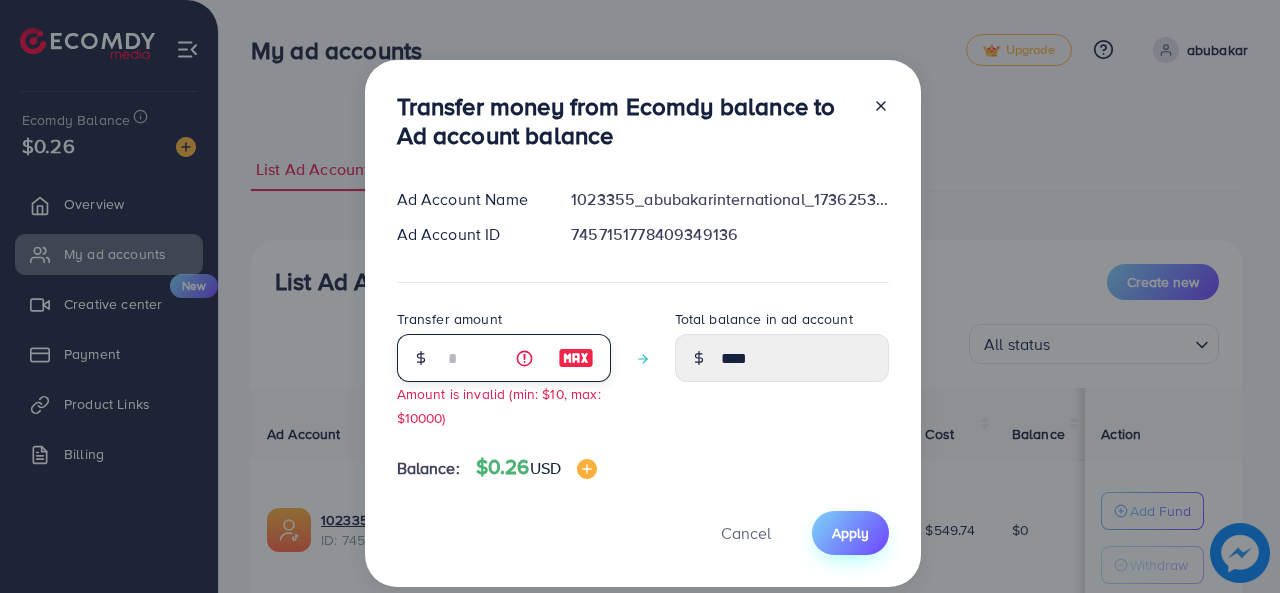 type on "*" 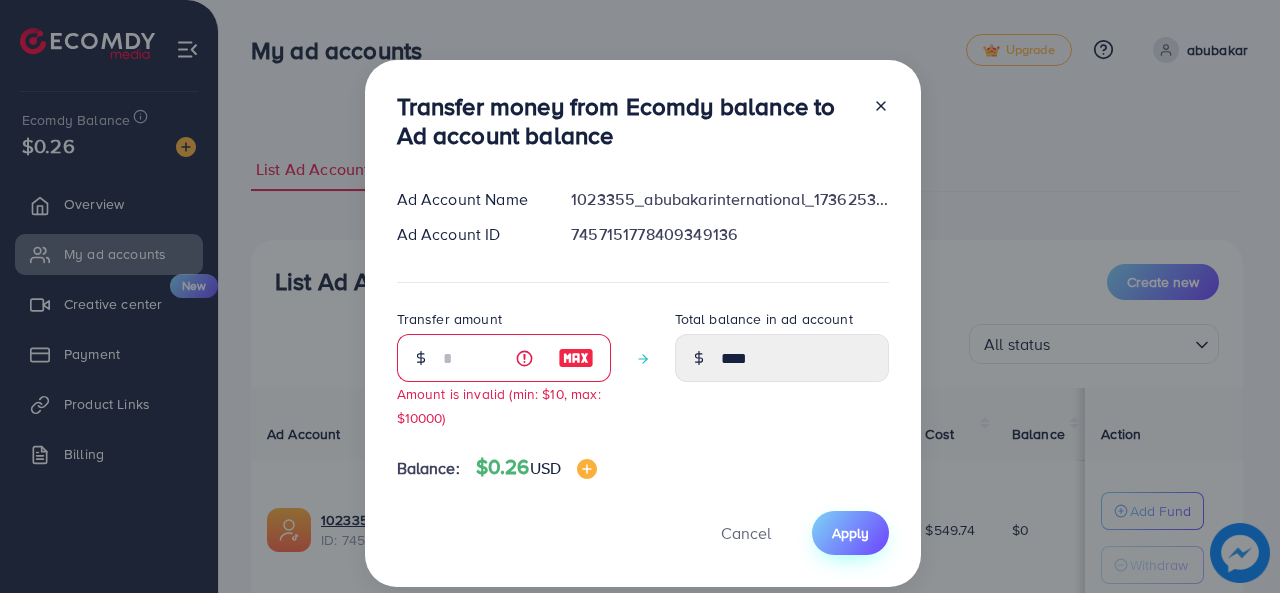 click on "Apply" at bounding box center (850, 532) 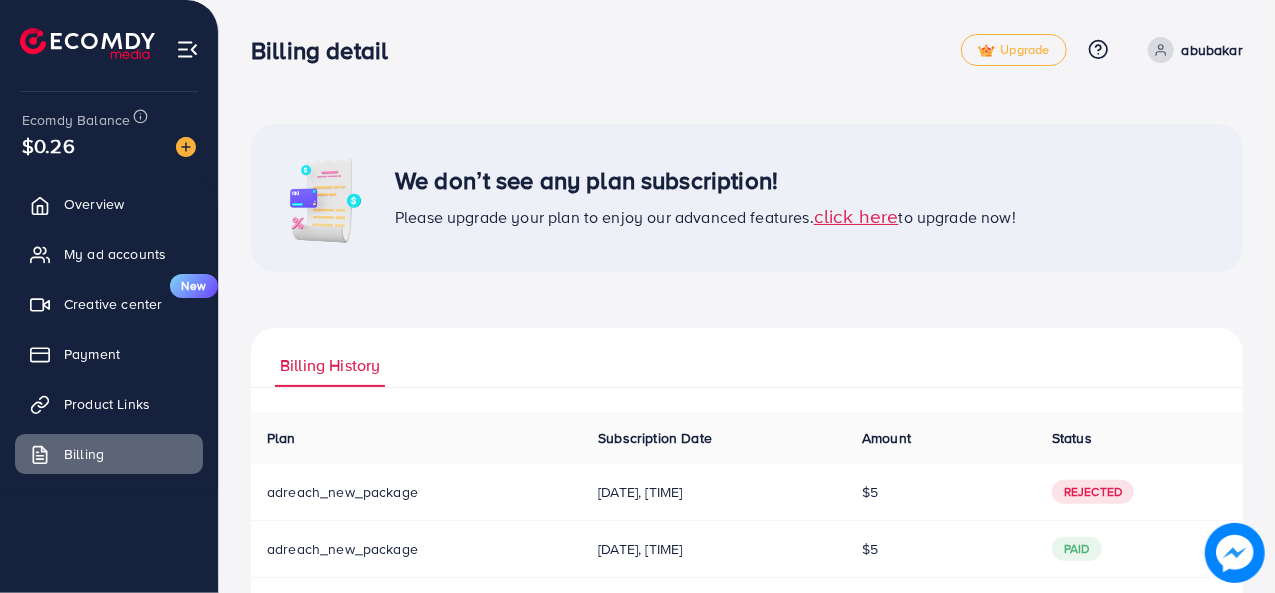 scroll, scrollTop: 100, scrollLeft: 0, axis: vertical 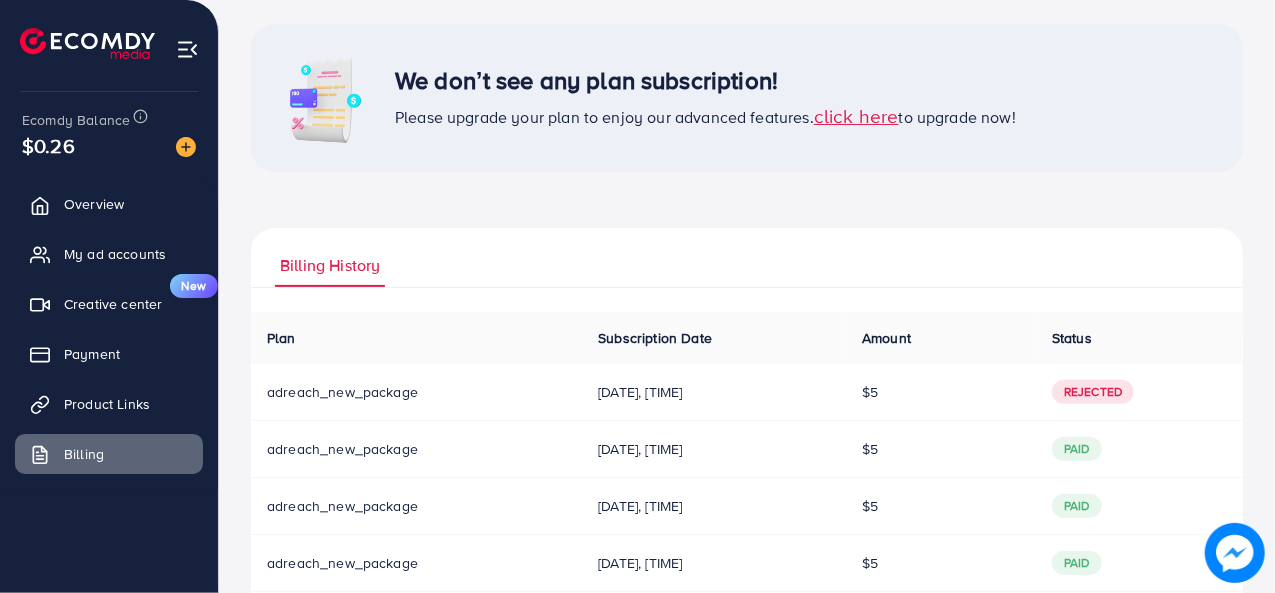 click on "Rejected" at bounding box center (1093, 392) 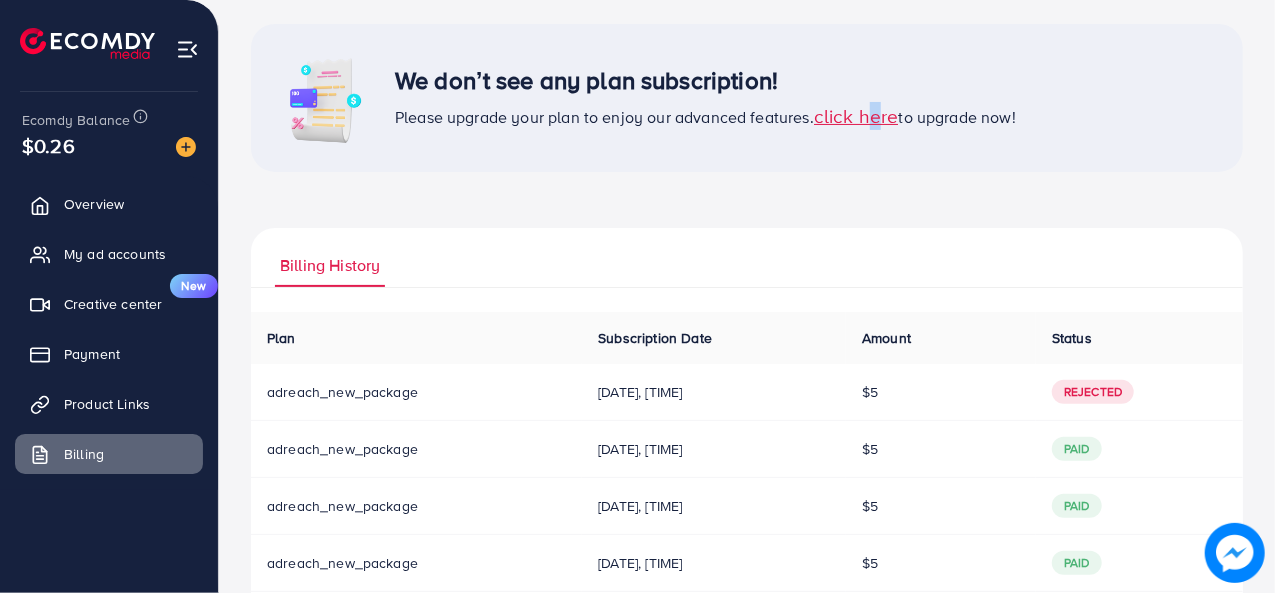 click on "click here" at bounding box center (856, 115) 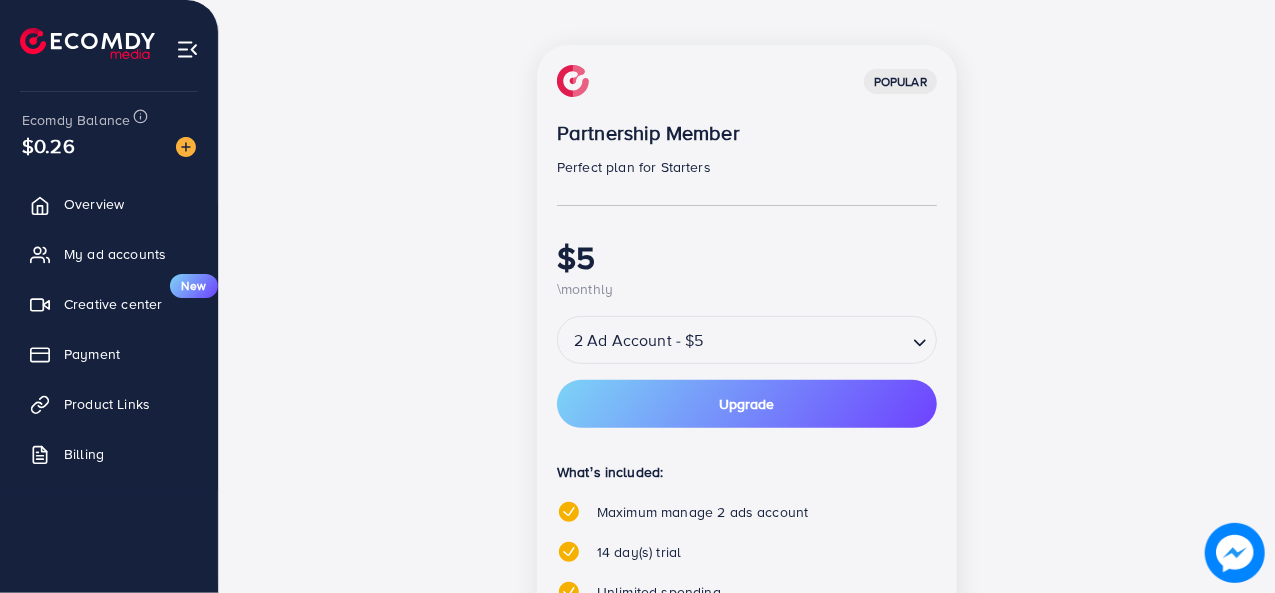 scroll, scrollTop: 300, scrollLeft: 0, axis: vertical 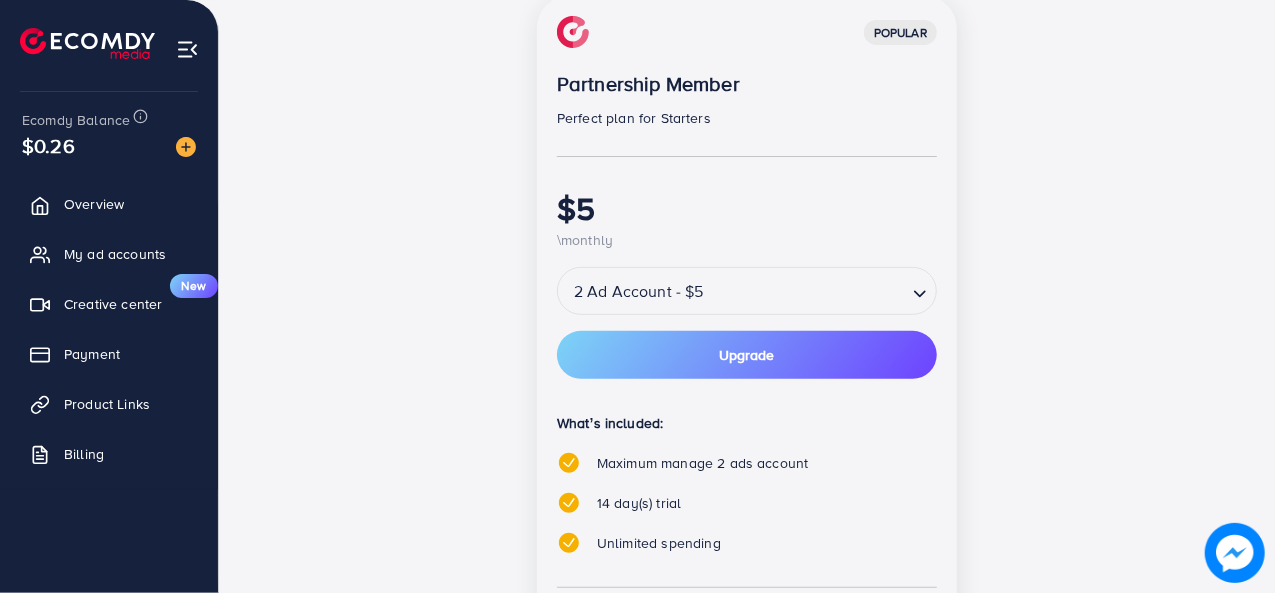 click at bounding box center (807, 291) 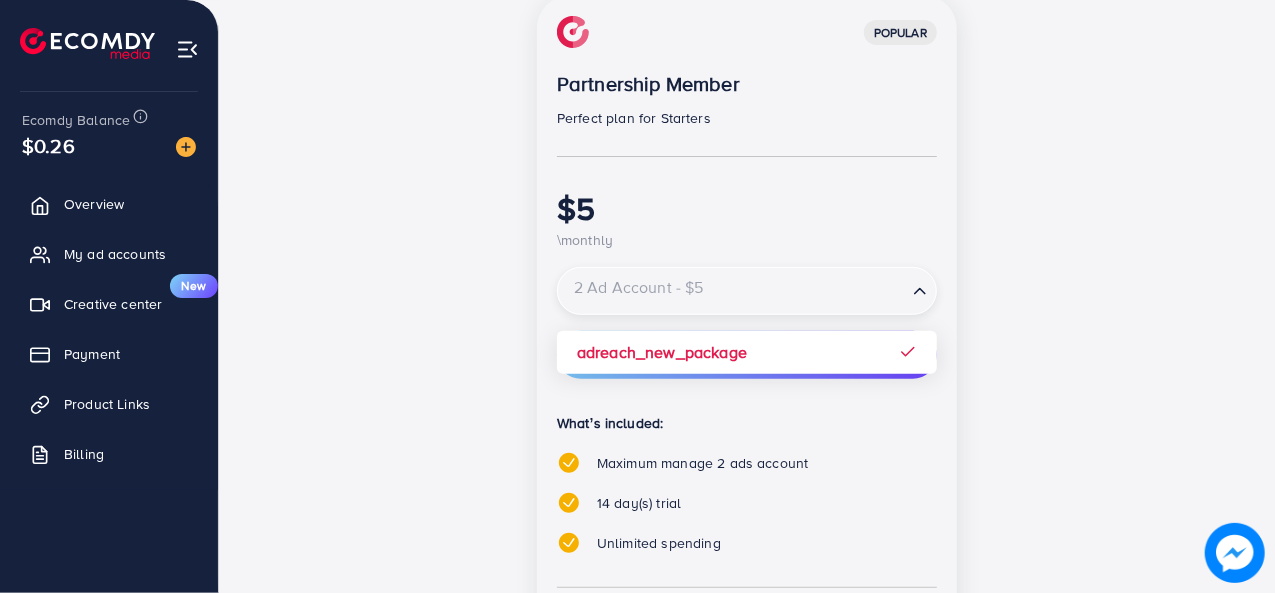 click at bounding box center (732, 291) 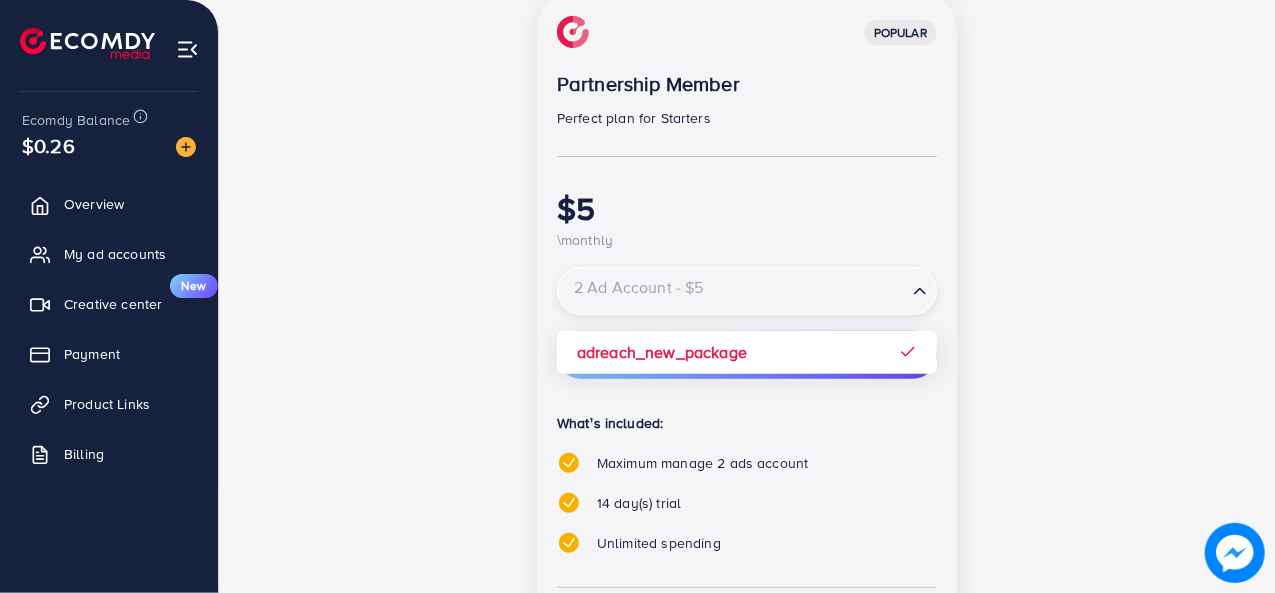 click on "popular   Partnership Member   Perfect plan for Starters   $5   \monthly
2 Ad Account - $5
Loading...     adreach_new_package        Upgrade   What’s included:   Maximum manage 2 ads account   14 day(s) trial   Unlimited spending   Payment method   PayFast   Credit Card   PayPal   Payoneer   USDT   Airwallex" at bounding box center [747, 410] 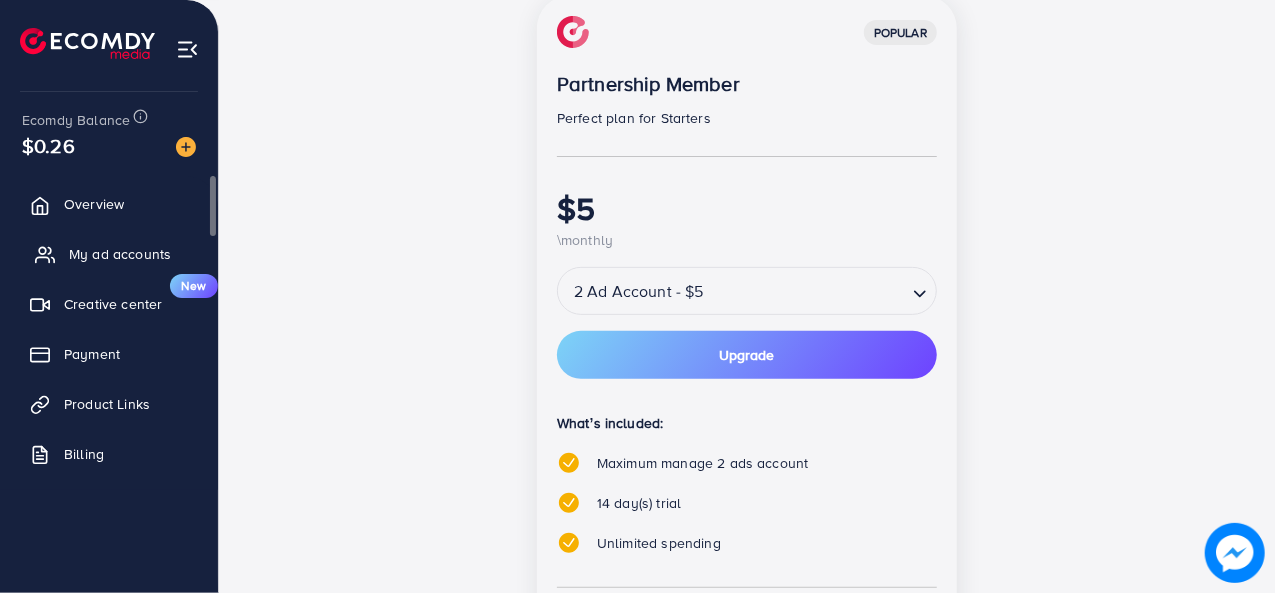 click on "My ad accounts" at bounding box center [120, 254] 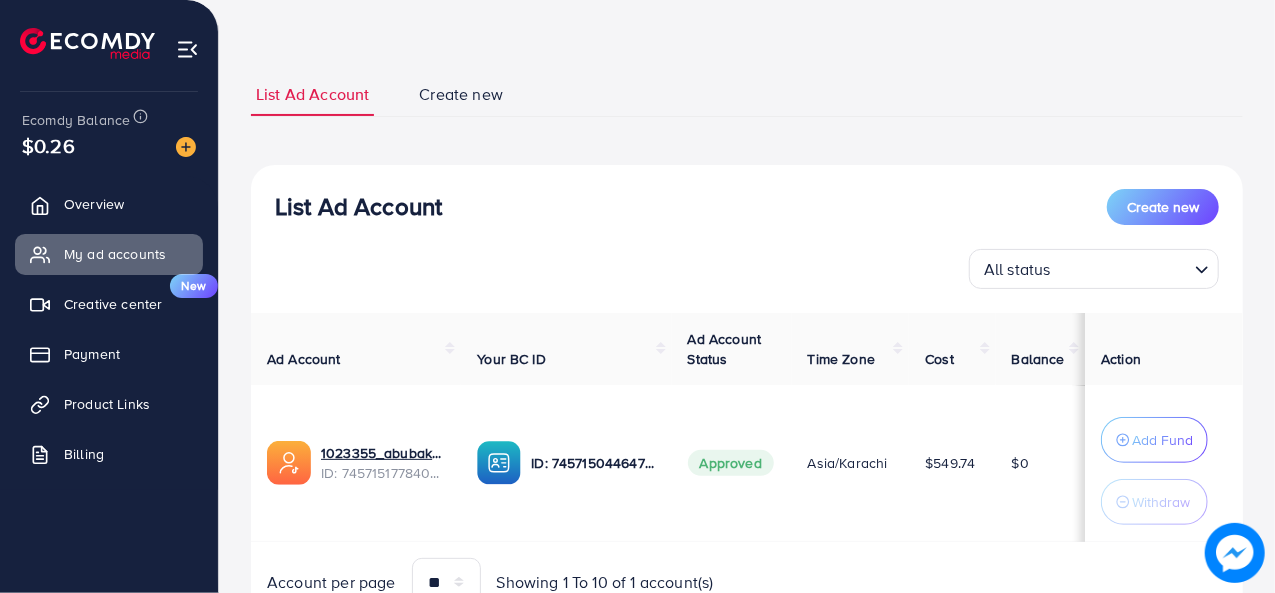 scroll, scrollTop: 100, scrollLeft: 0, axis: vertical 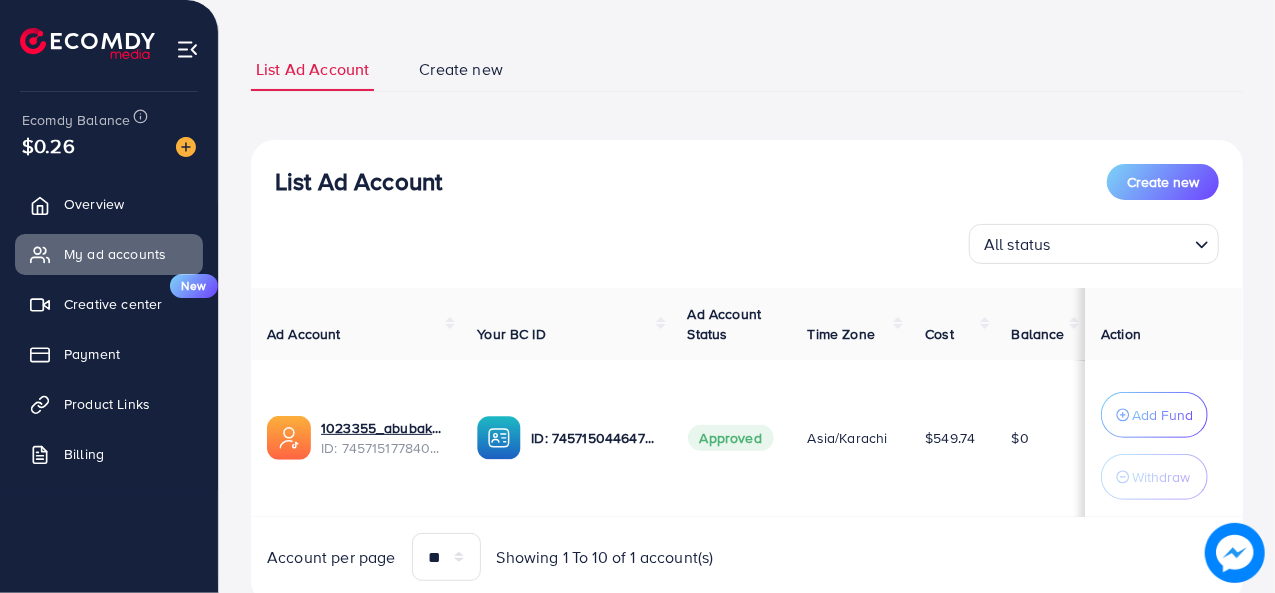 click on "Create new" at bounding box center [461, 69] 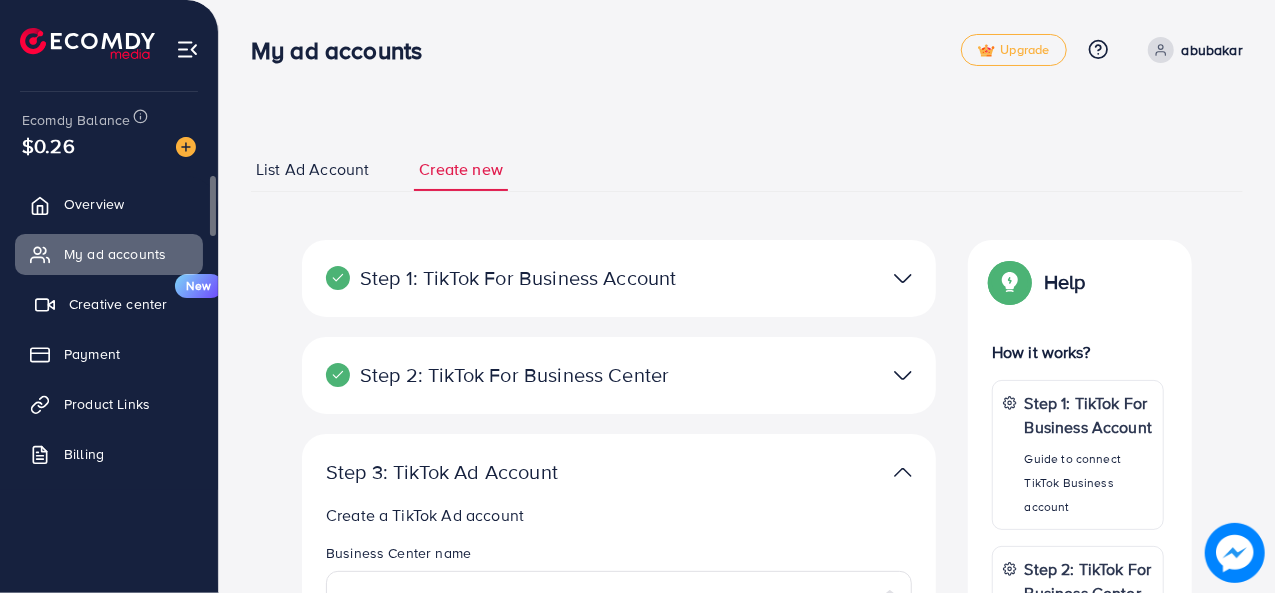 click on "Creative center" at bounding box center [118, 304] 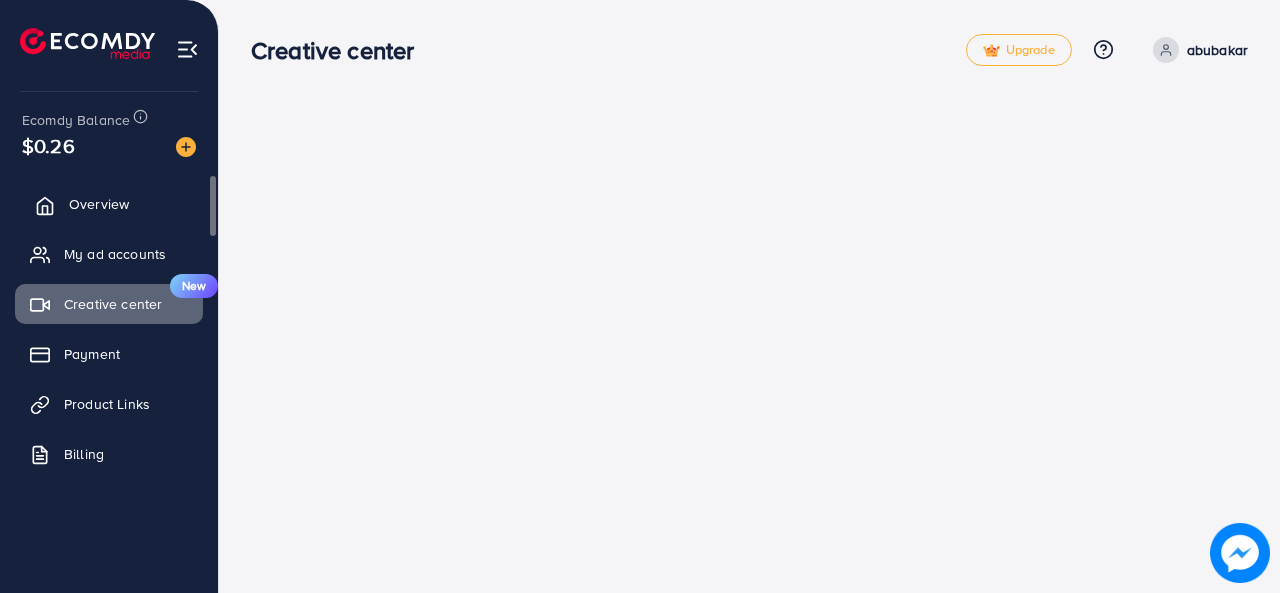 click on "Overview" at bounding box center [99, 204] 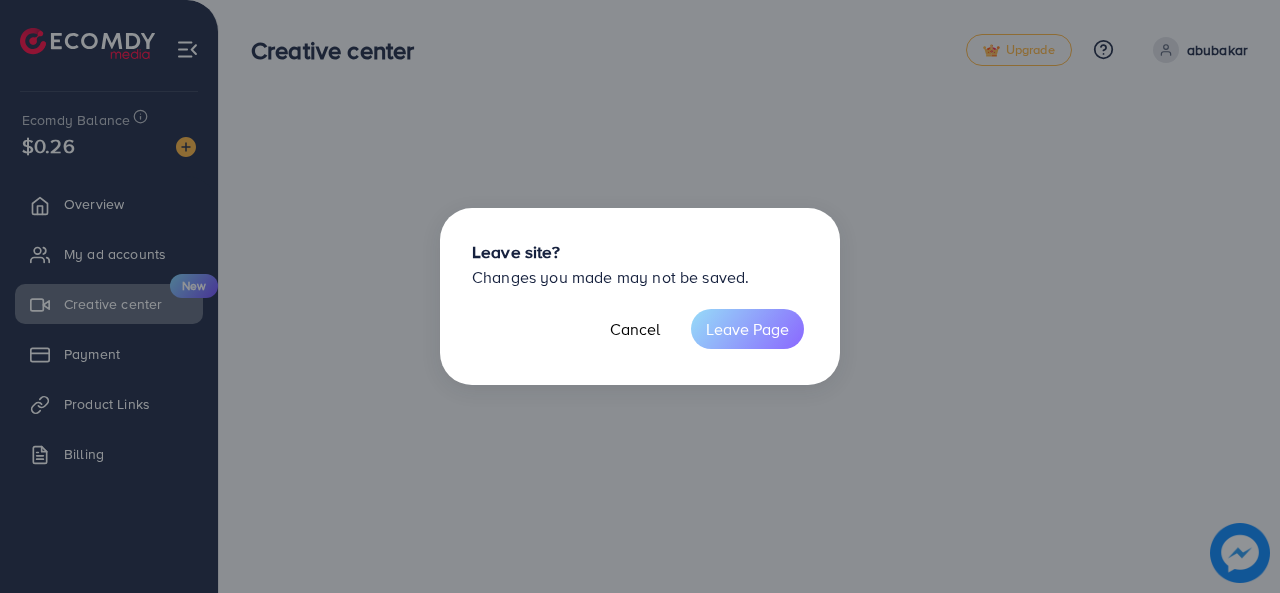 click on "Leave Page" at bounding box center [747, 329] 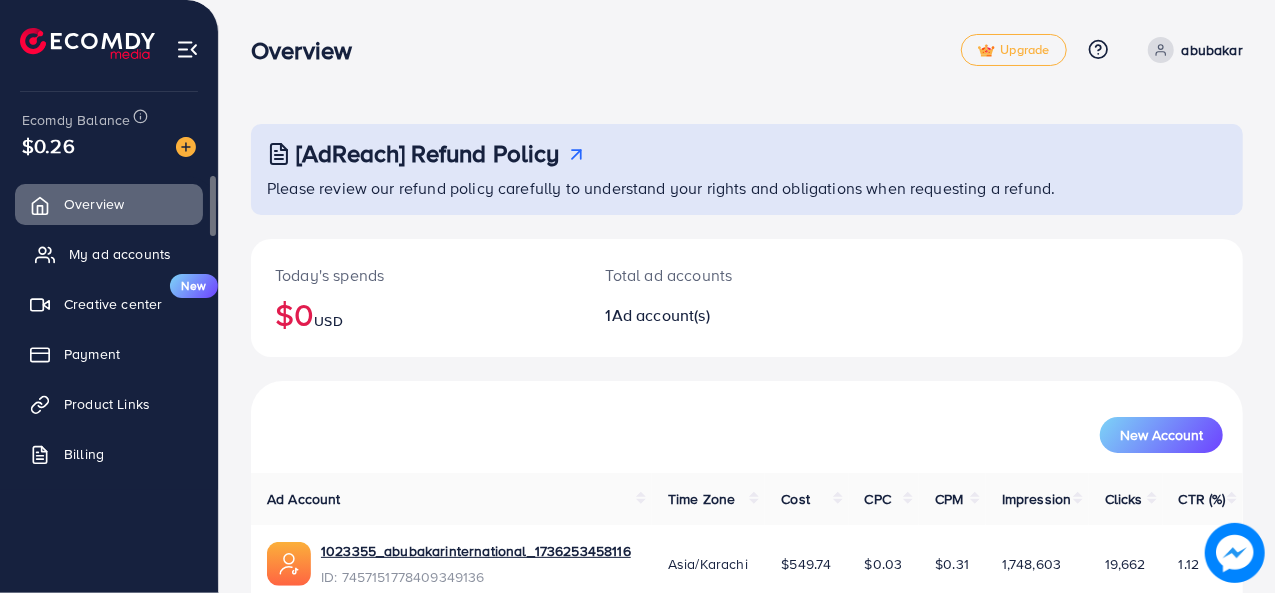 click on "My ad accounts" at bounding box center (120, 254) 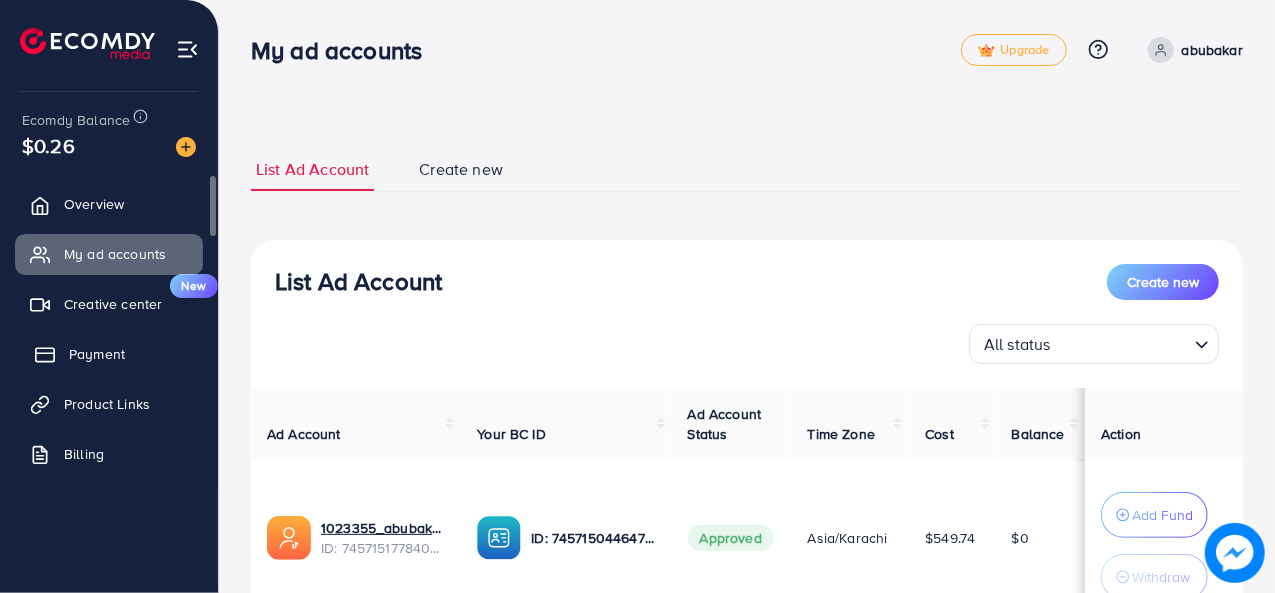 drag, startPoint x: 128, startPoint y: 346, endPoint x: 120, endPoint y: 360, distance: 16.124516 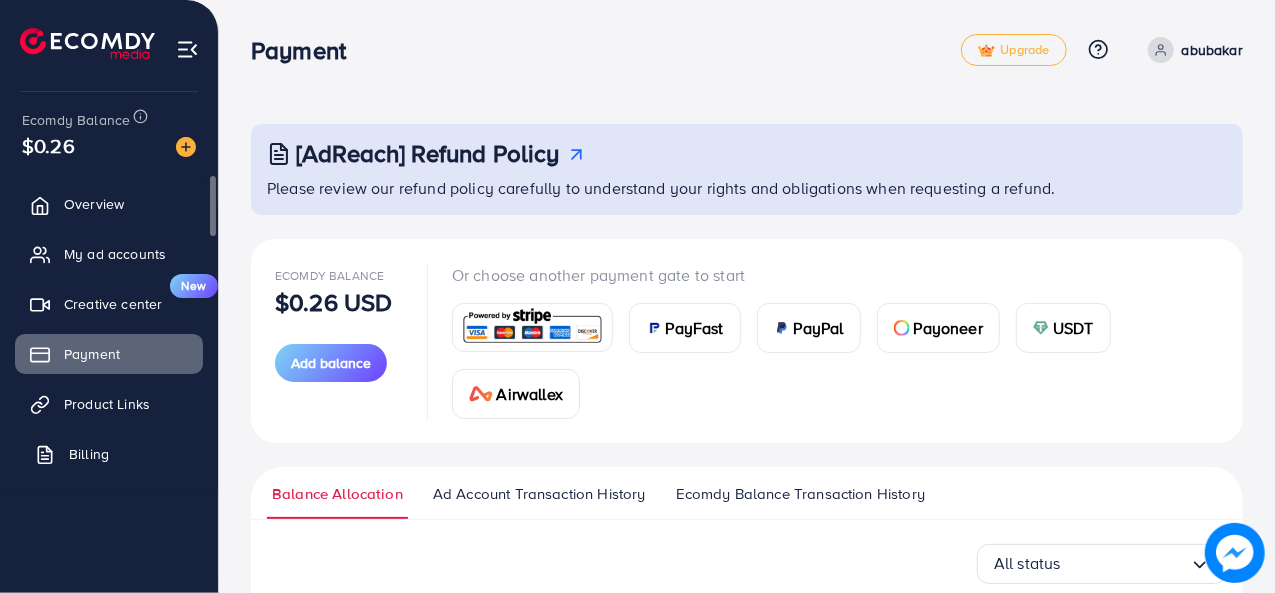click on "Billing" at bounding box center (89, 454) 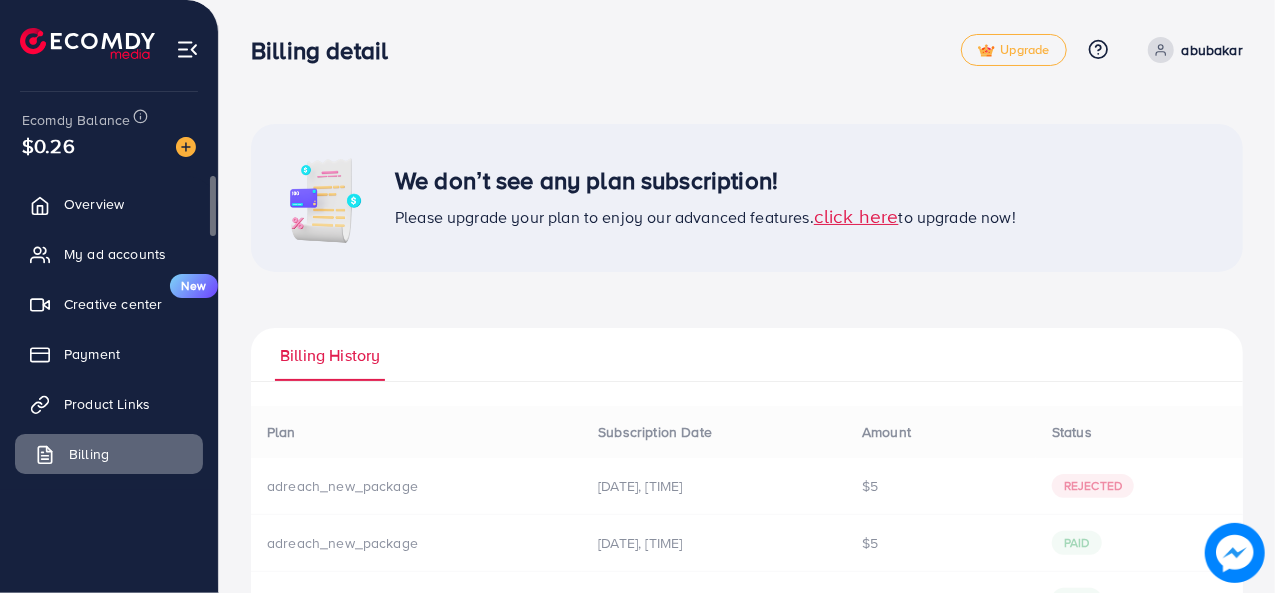 drag, startPoint x: 89, startPoint y: 458, endPoint x: 97, endPoint y: 433, distance: 26.24881 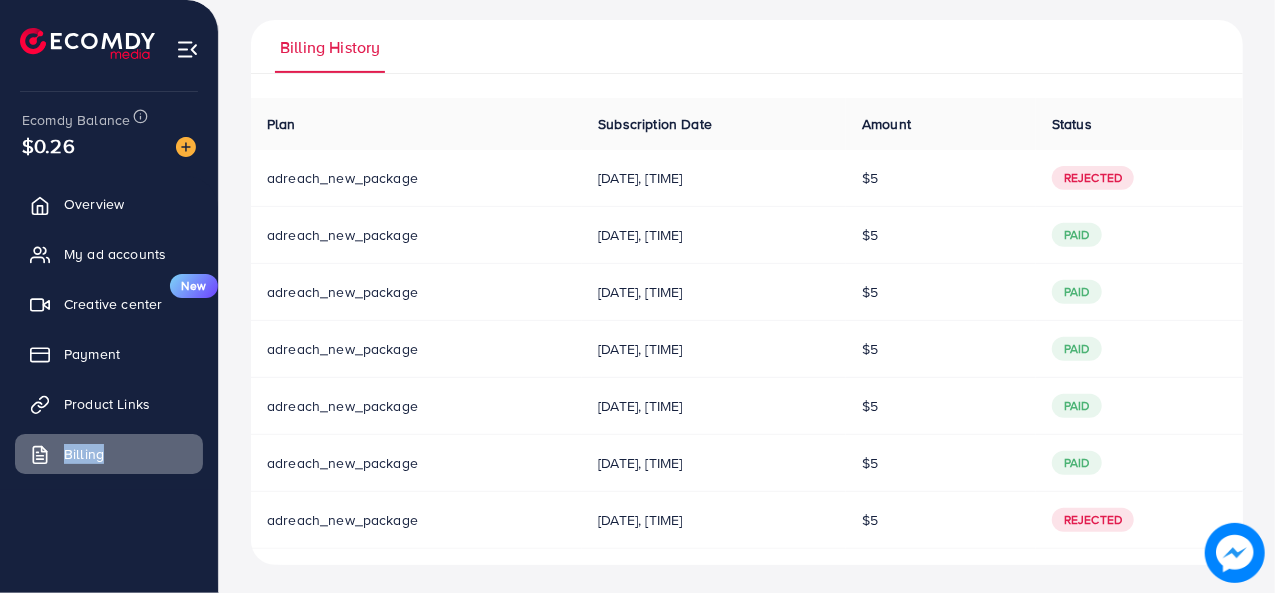 scroll, scrollTop: 309, scrollLeft: 0, axis: vertical 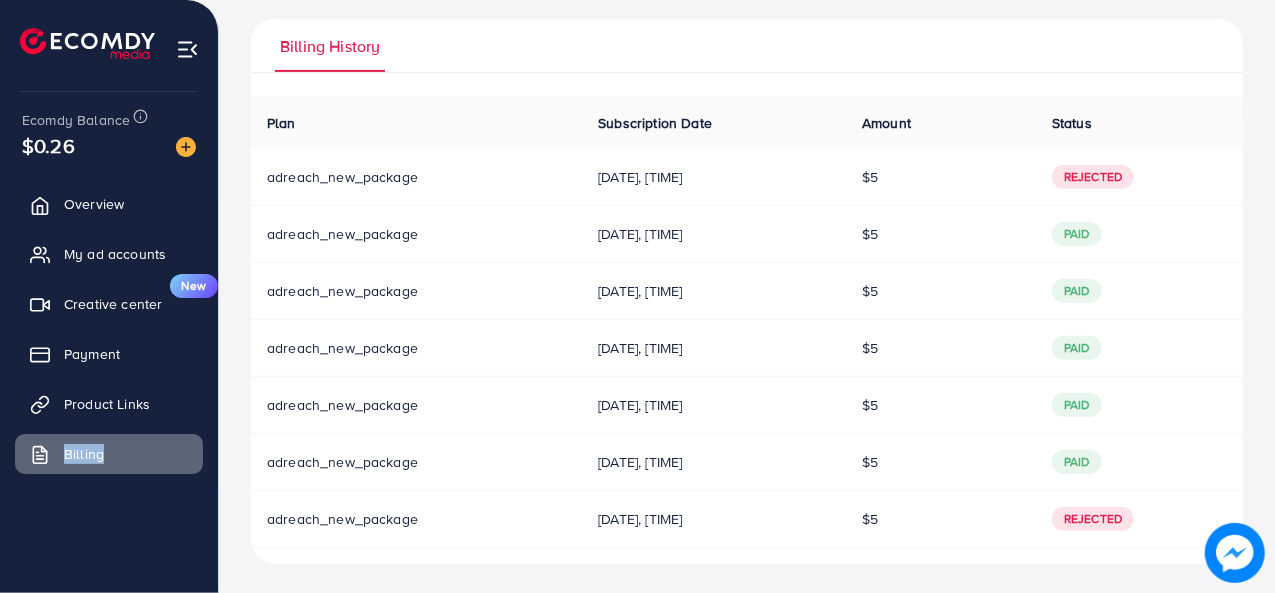 click on "$5" at bounding box center (941, 234) 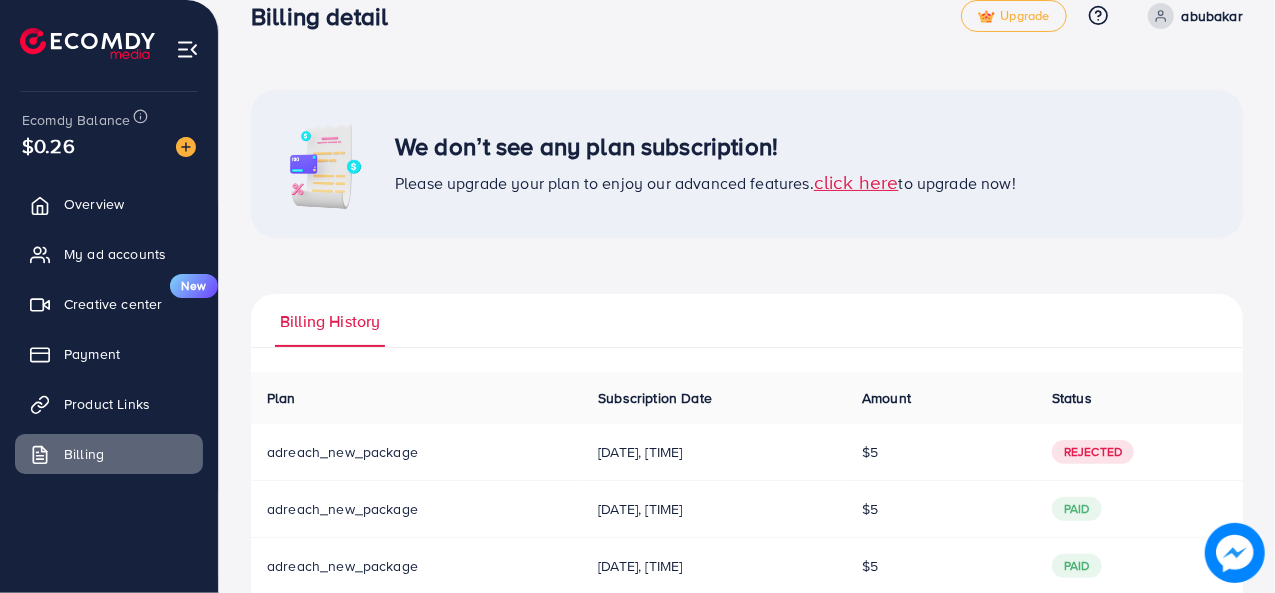 scroll, scrollTop: 36, scrollLeft: 0, axis: vertical 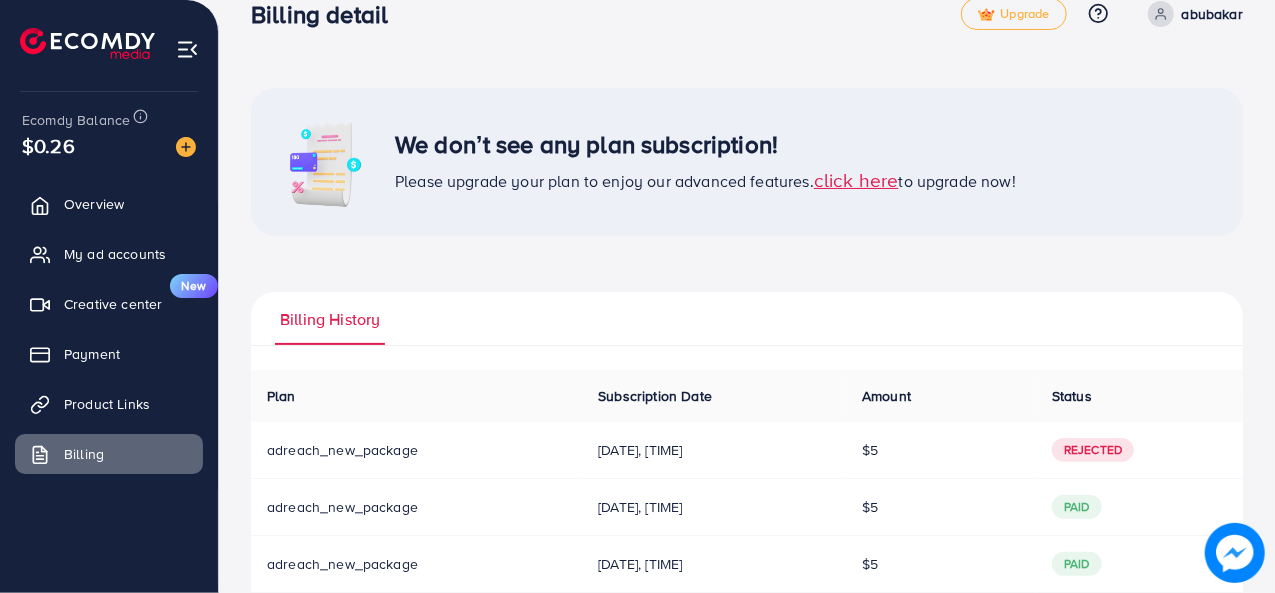 click on "click here" at bounding box center (856, 179) 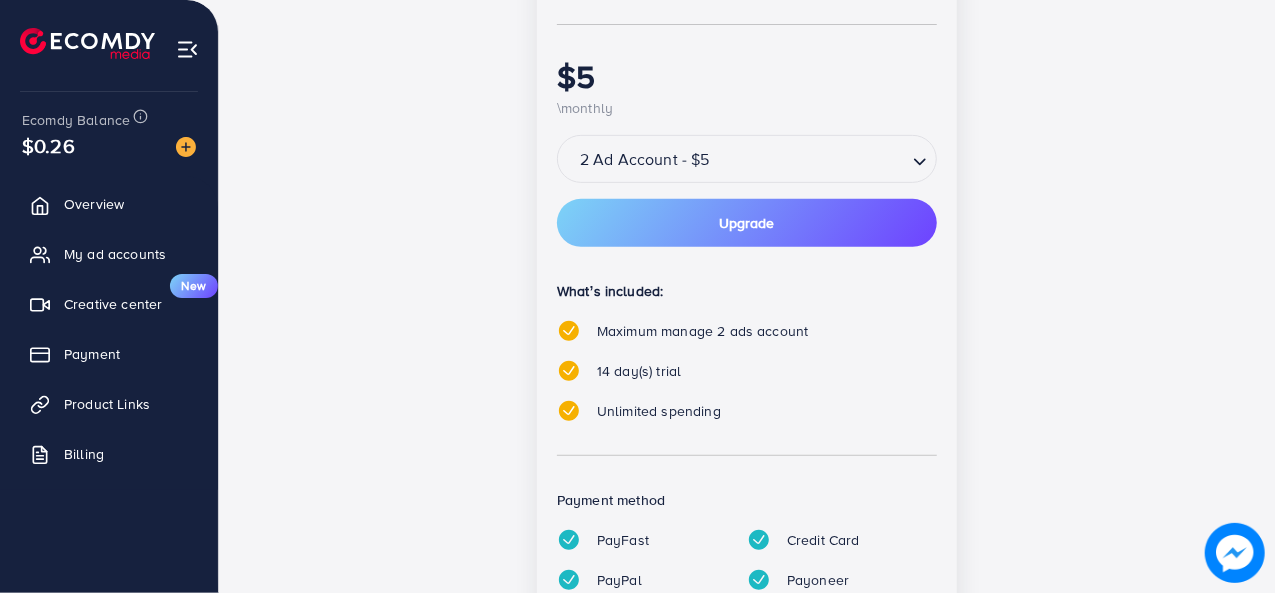 scroll, scrollTop: 450, scrollLeft: 0, axis: vertical 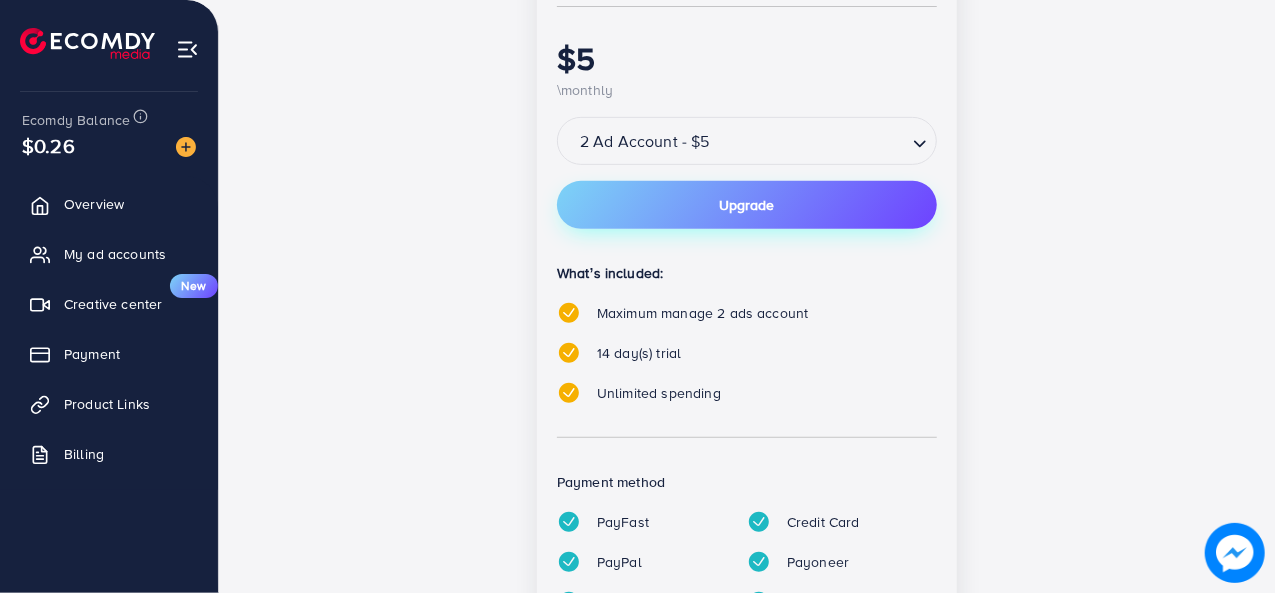 click on "Upgrade" at bounding box center (747, 205) 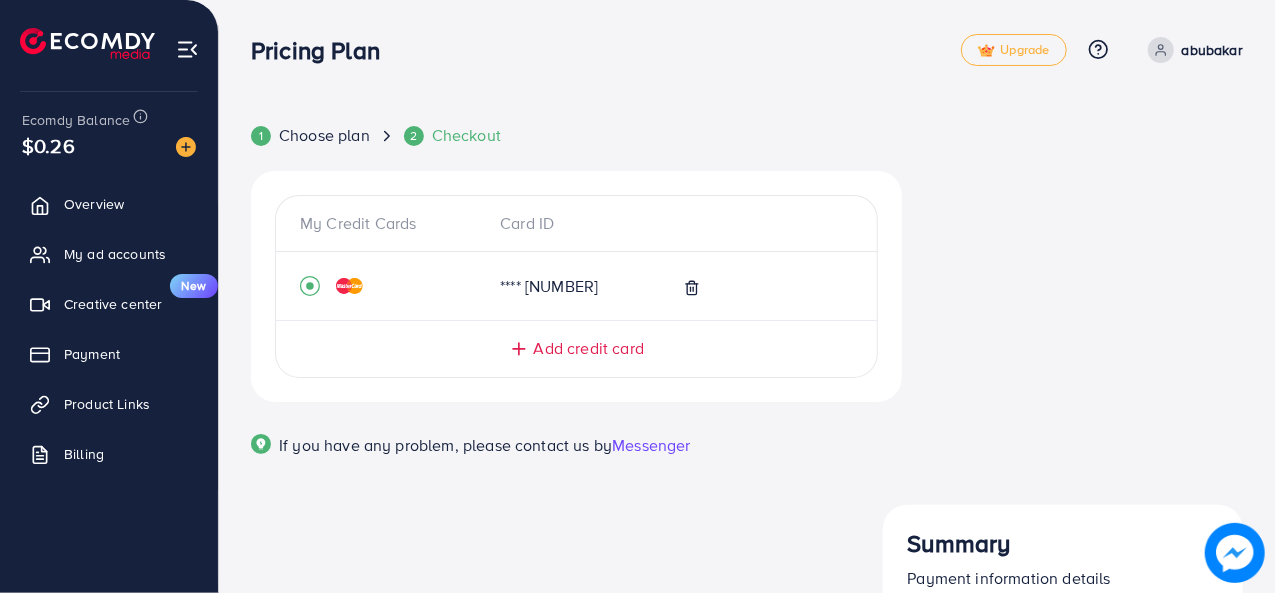 scroll, scrollTop: 62, scrollLeft: 0, axis: vertical 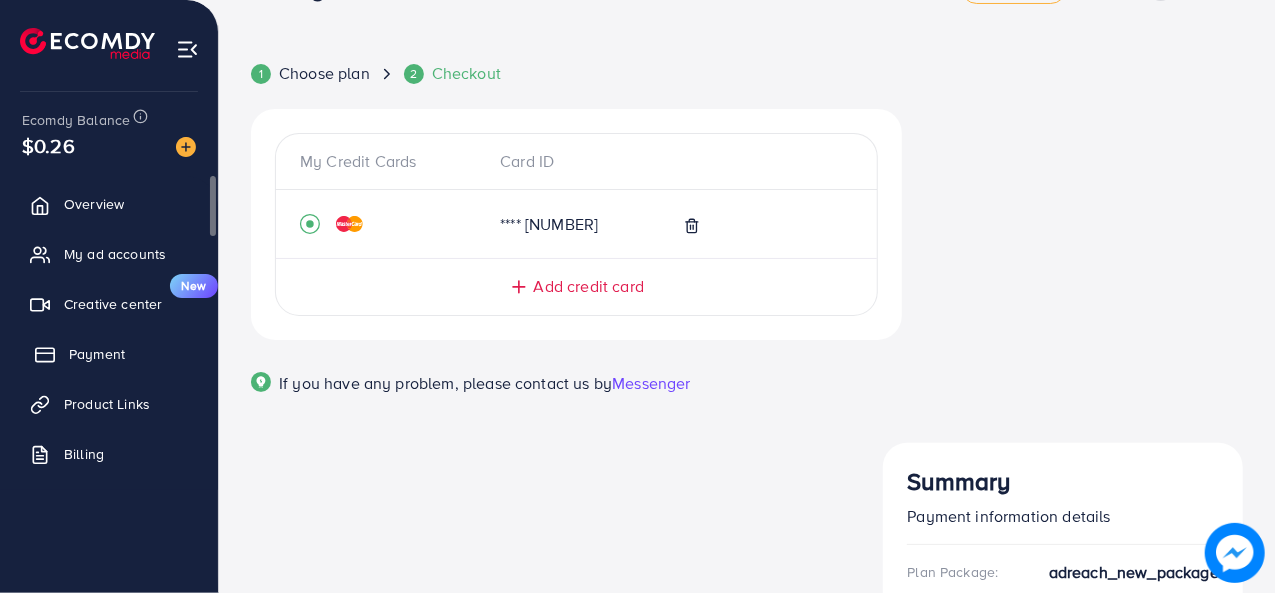 click on "Payment" at bounding box center [109, 354] 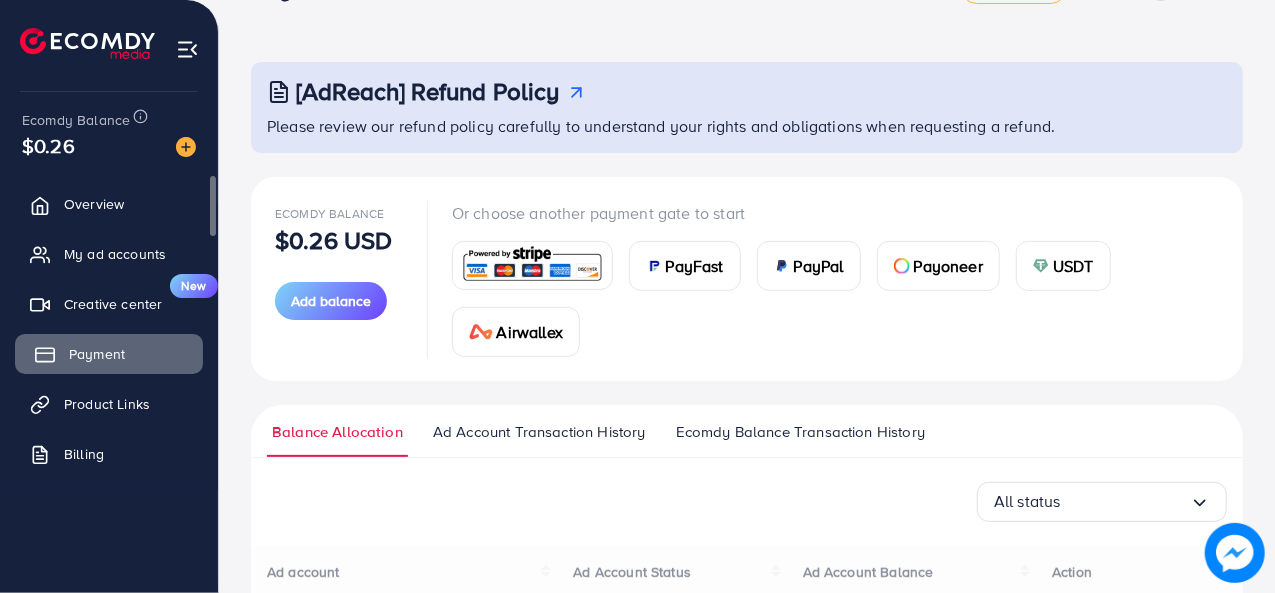 scroll, scrollTop: 0, scrollLeft: 0, axis: both 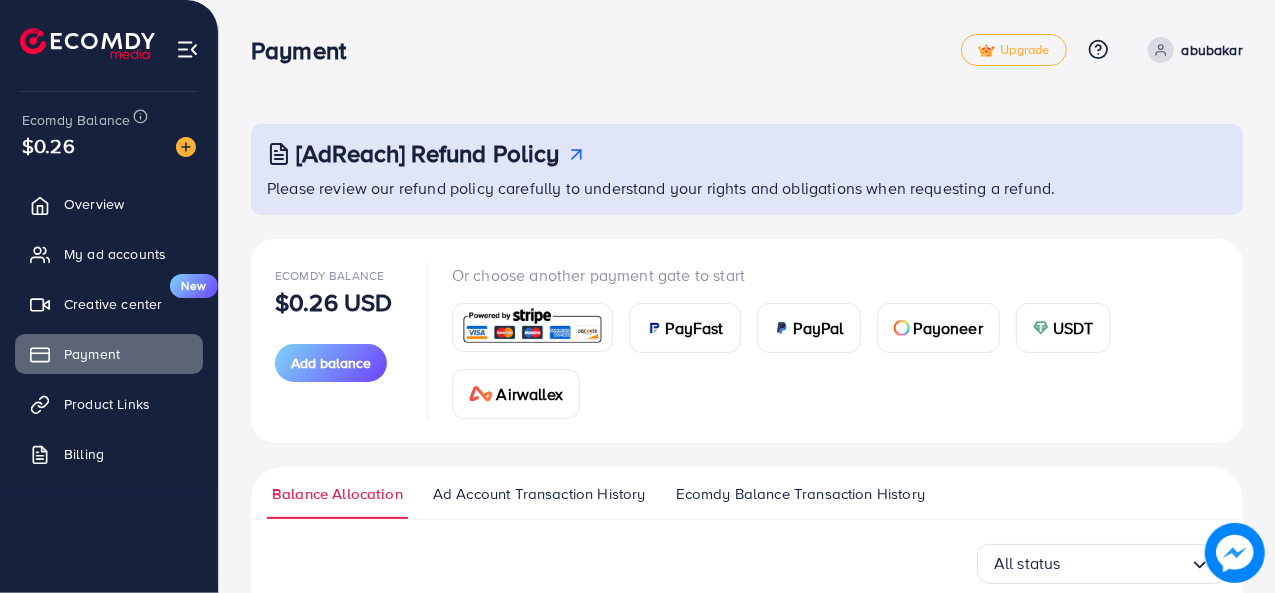 click at bounding box center (532, 327) 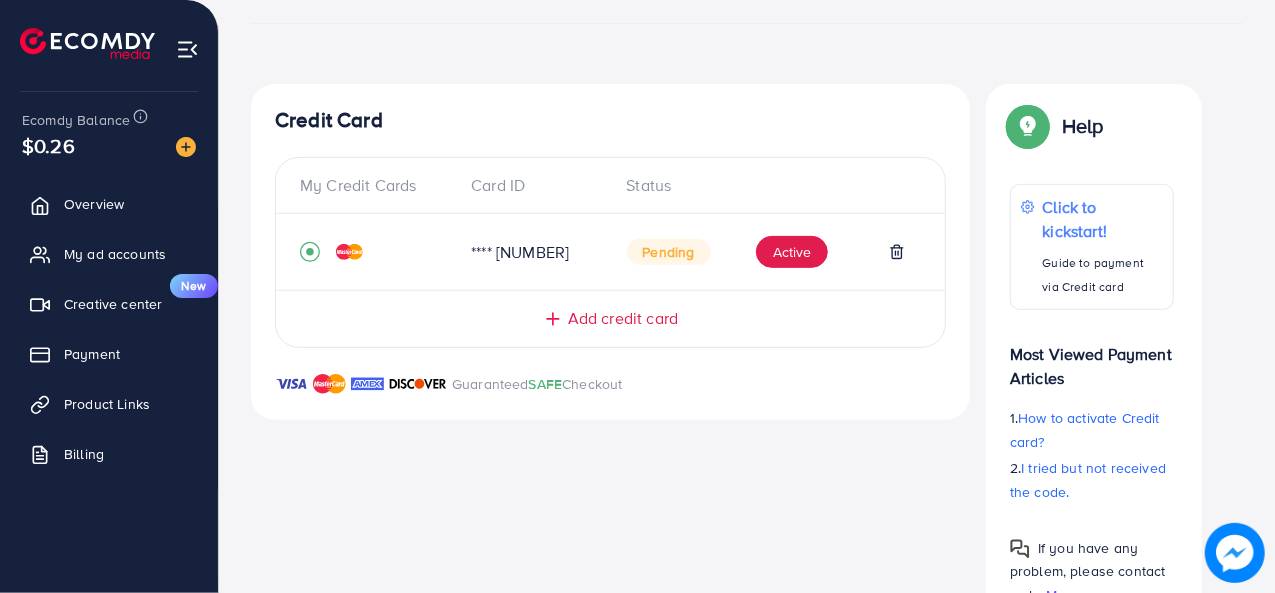scroll, scrollTop: 364, scrollLeft: 0, axis: vertical 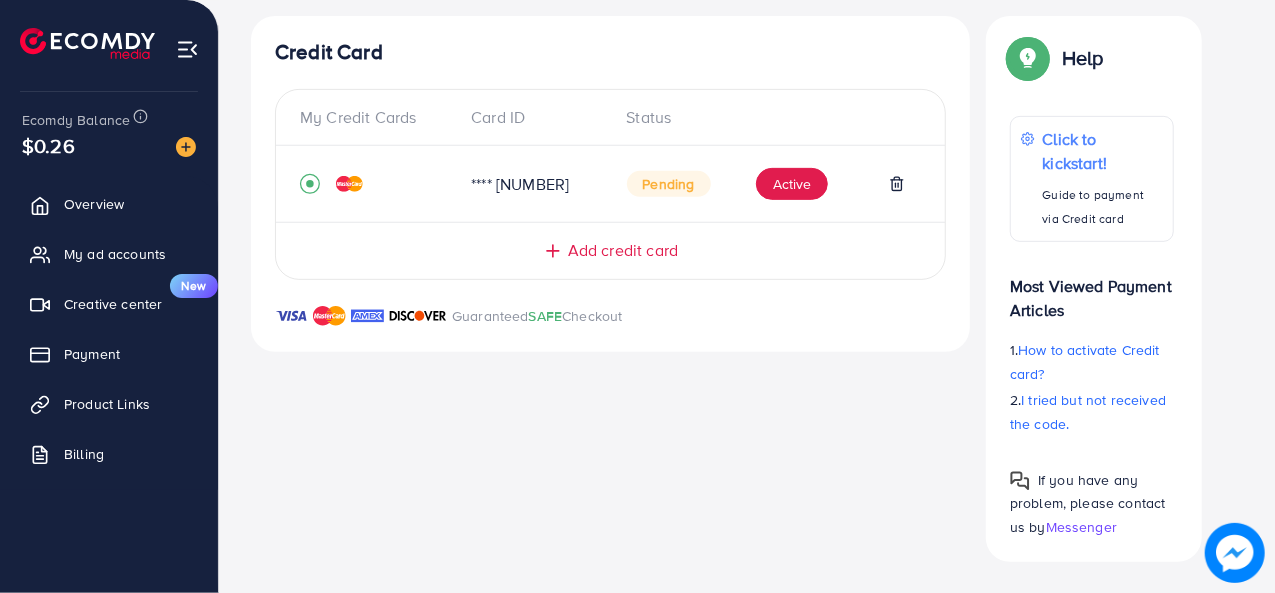 click on "Add credit card" at bounding box center (623, 250) 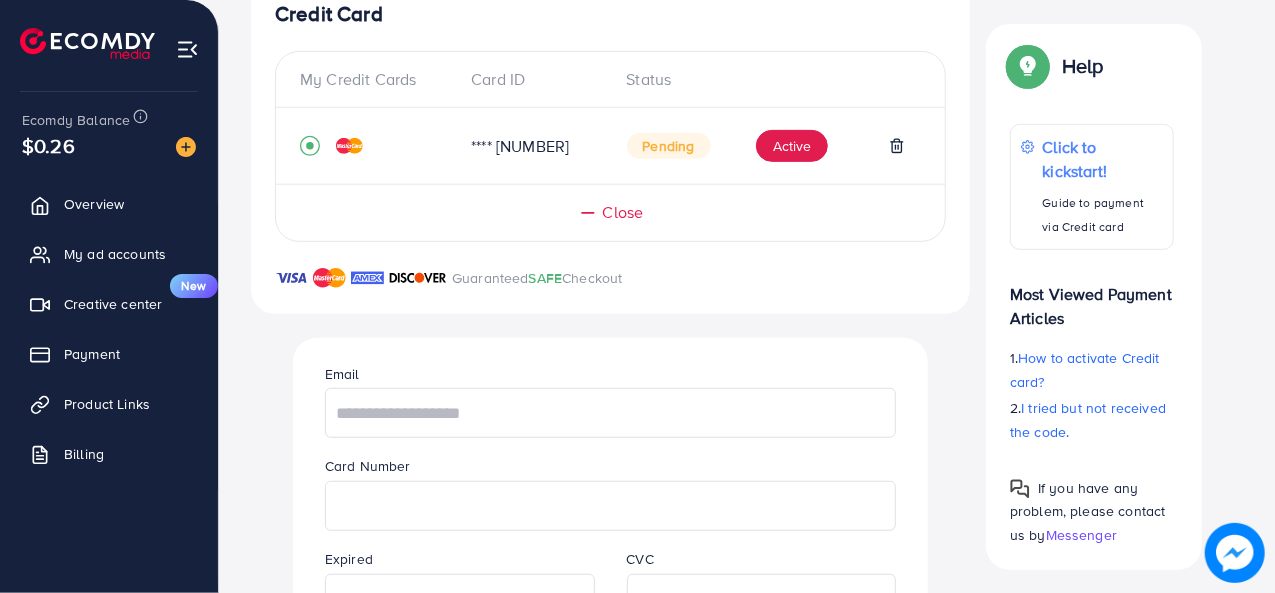 scroll, scrollTop: 398, scrollLeft: 0, axis: vertical 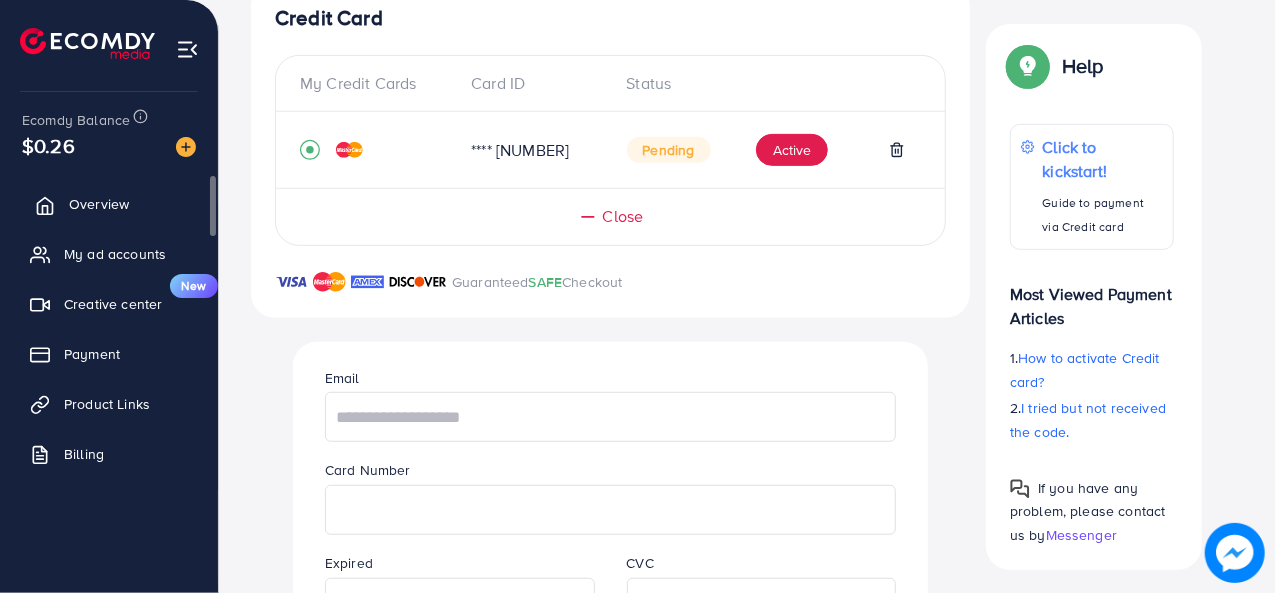 click 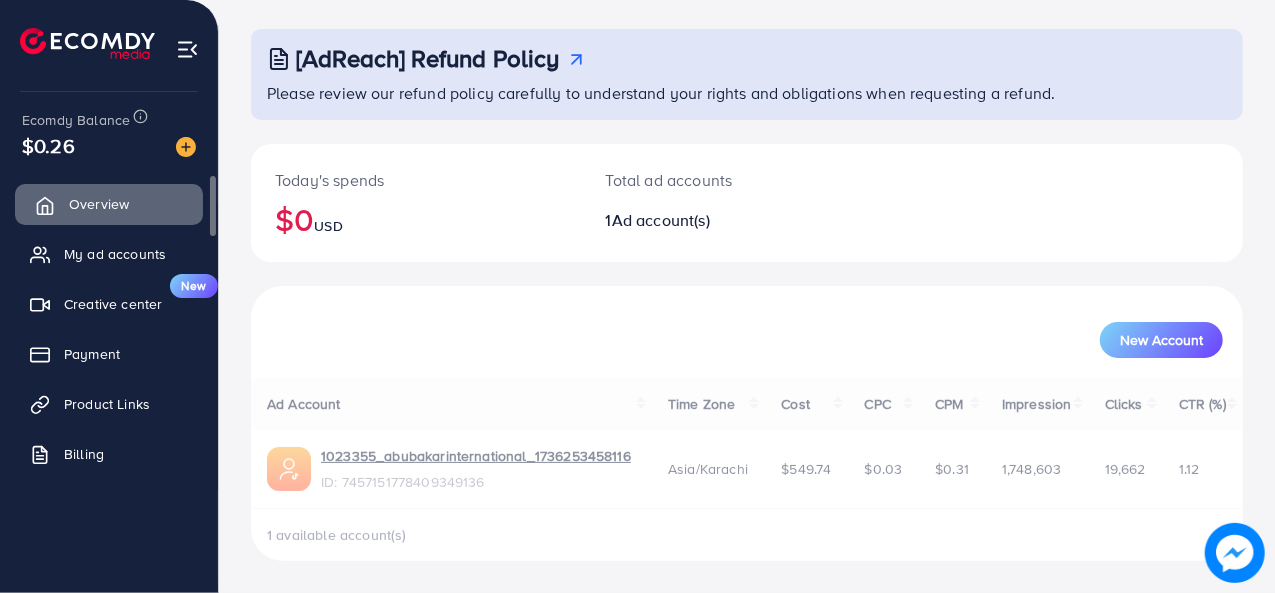 scroll, scrollTop: 0, scrollLeft: 0, axis: both 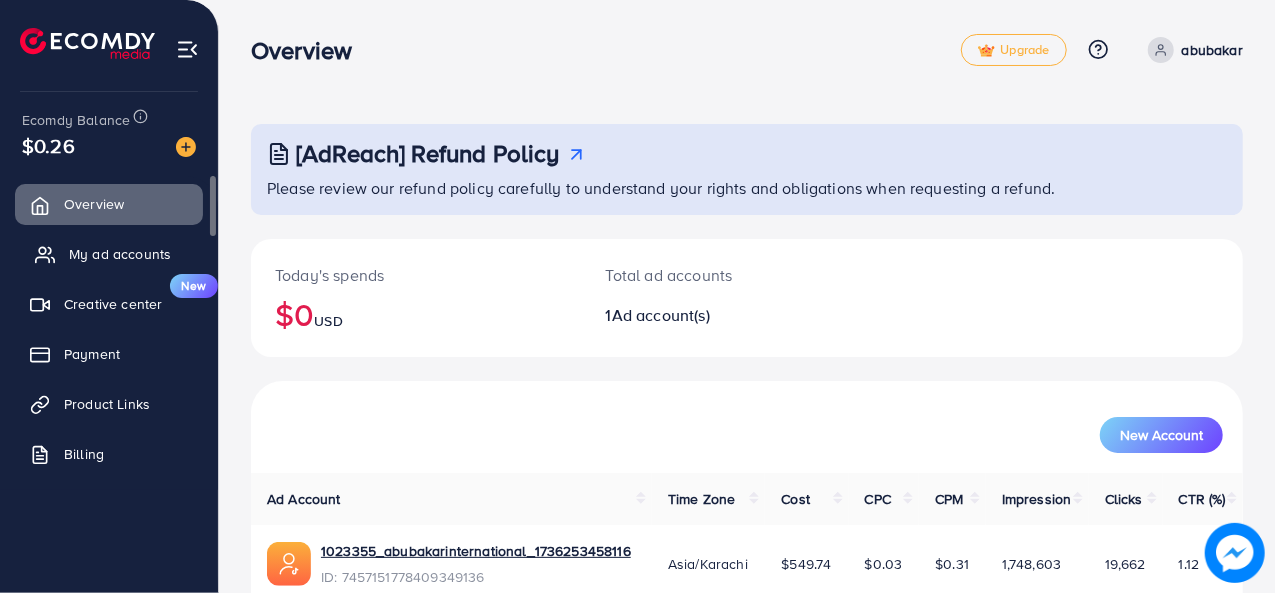 click on "My ad accounts" at bounding box center [109, 254] 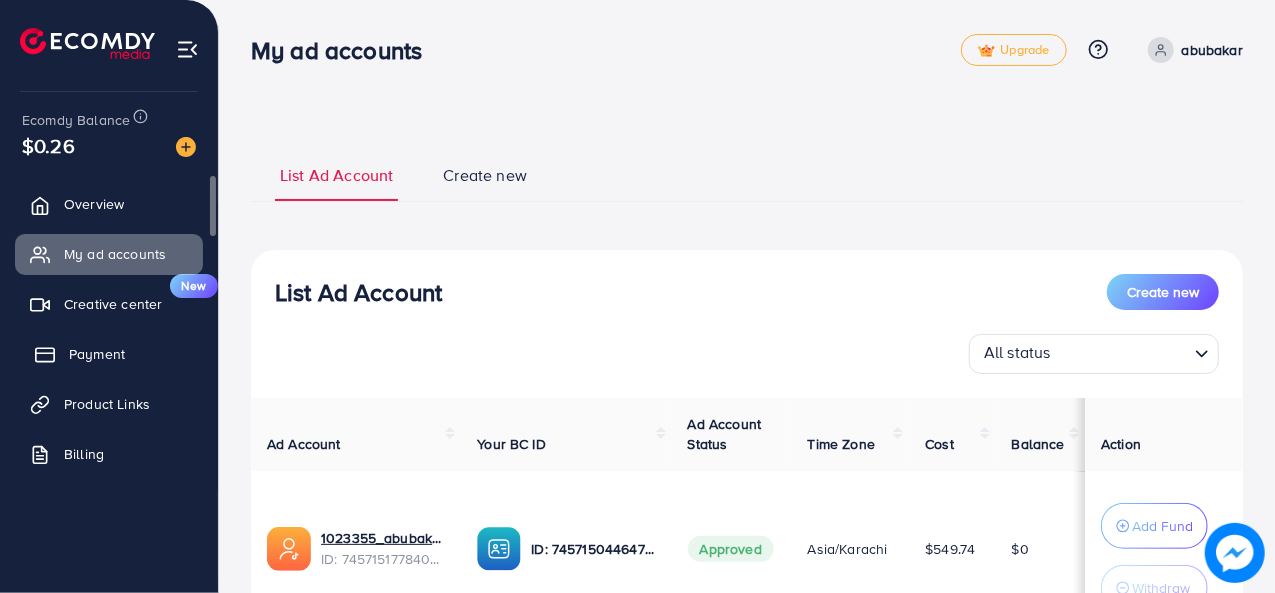 click on "Payment" at bounding box center (97, 354) 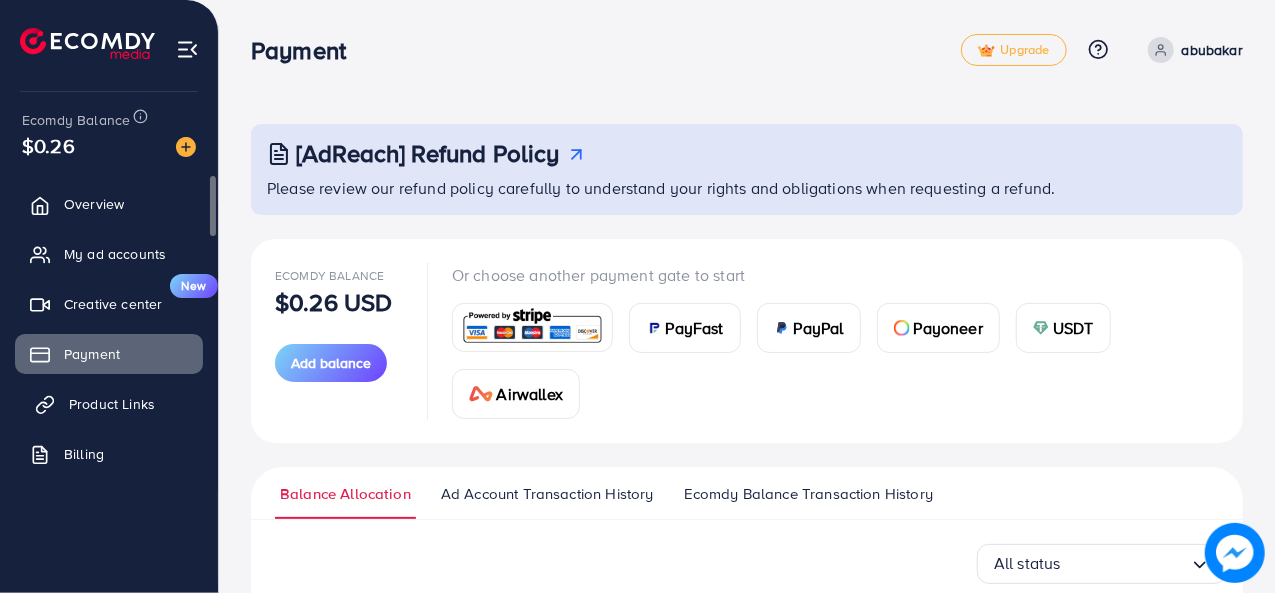 click on "Product Links" at bounding box center [112, 404] 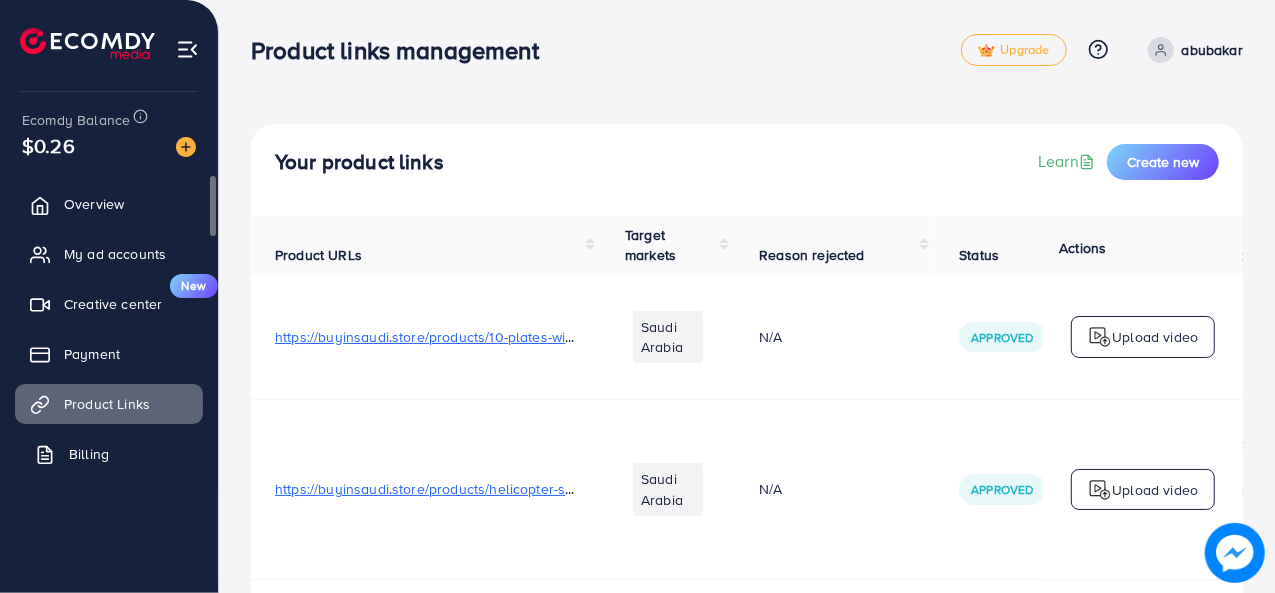 click on "Billing" at bounding box center (89, 454) 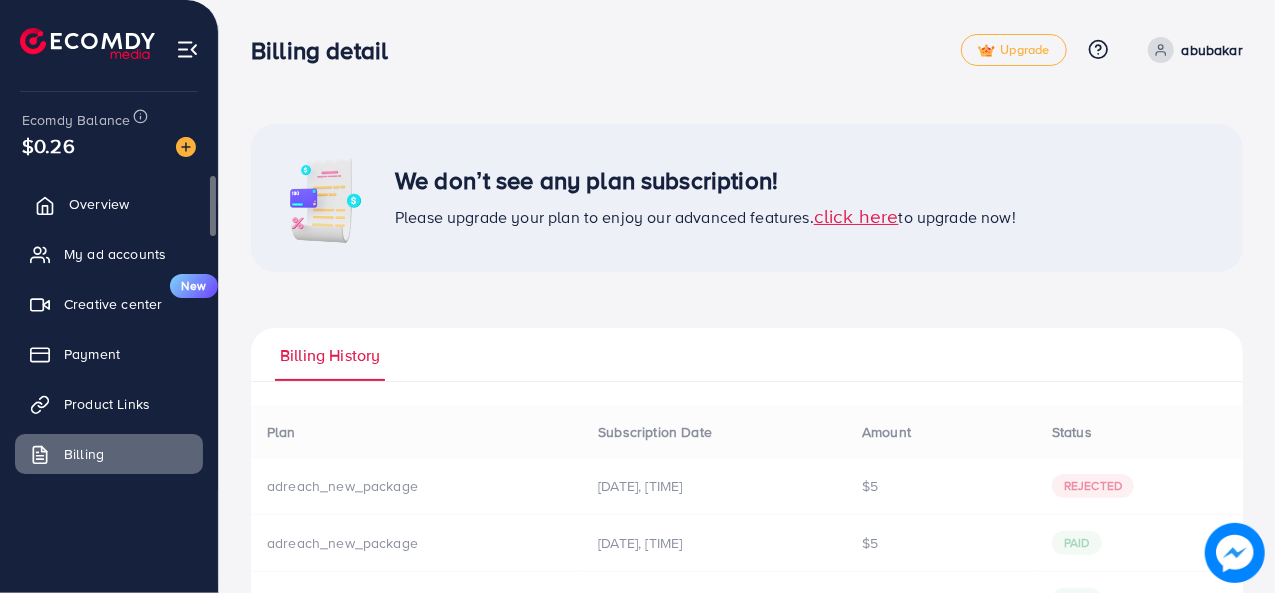 click on "Overview" at bounding box center (109, 204) 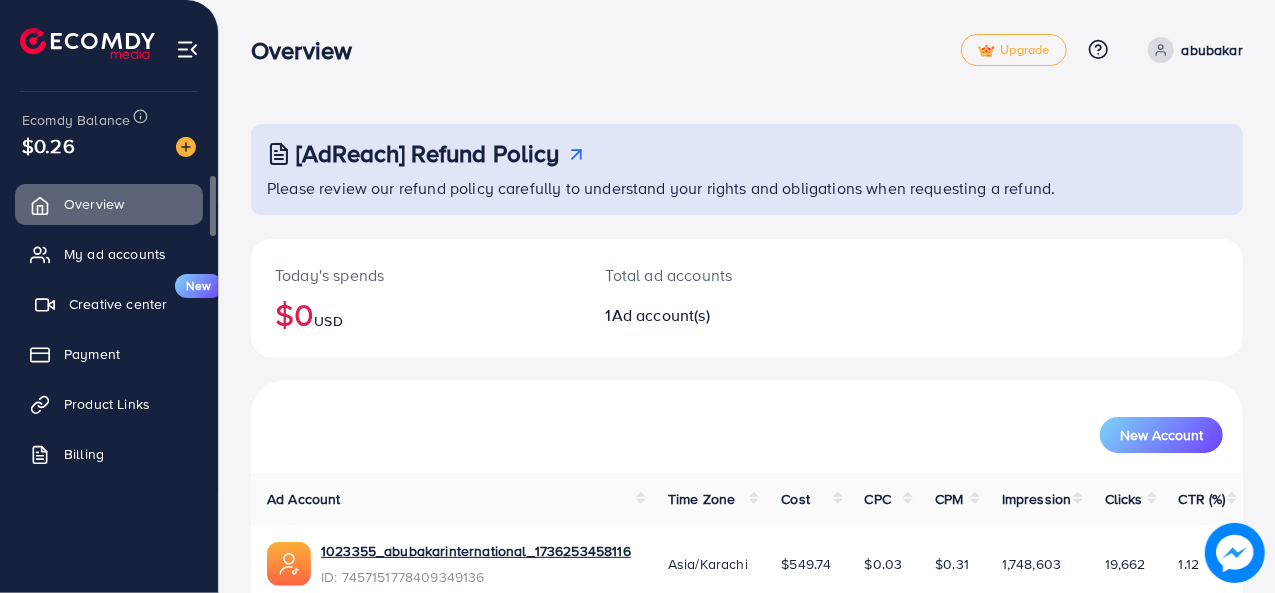 click on "My ad accounts" at bounding box center (115, 254) 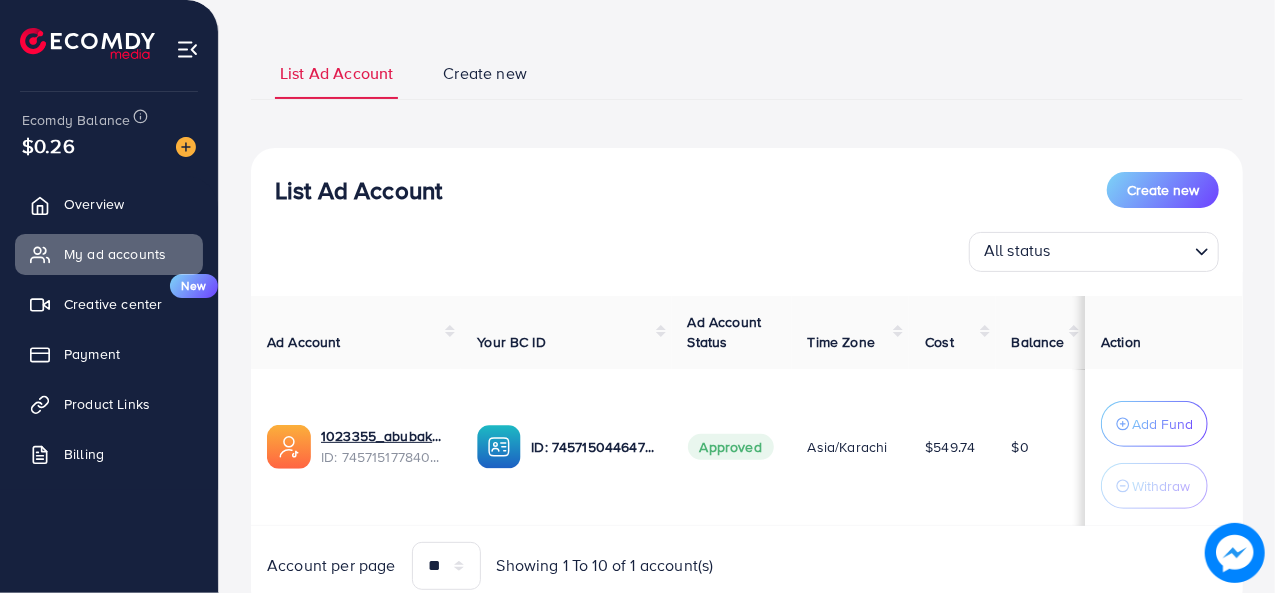 scroll, scrollTop: 176, scrollLeft: 0, axis: vertical 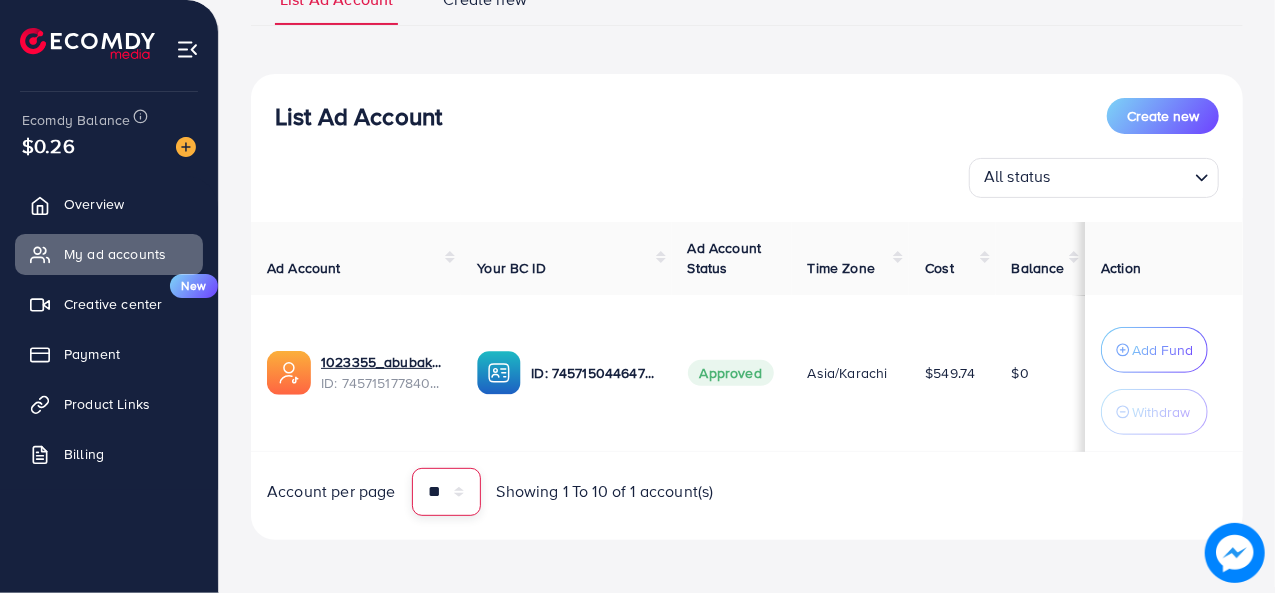 click on "** ** ** ***" at bounding box center (446, 492) 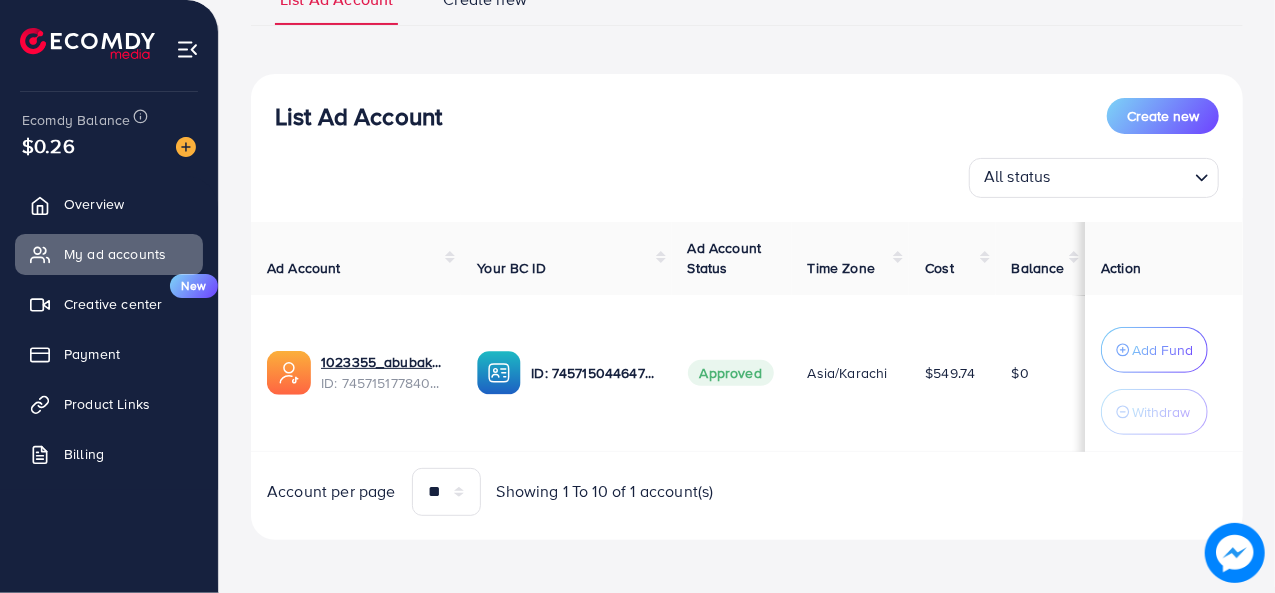 click on "Ad Account Your BC ID Ad Account Status Time Zone Cost Balance Action            [NUMBER]  ID: [NUMBER]  ID: [NUMBER]  Approved   Asia/Karachi   $549.74   $0   Add Fund   Withdraw           Account per page  ** ** ** ***  Showing 1 To 10 of 1 account(s)" at bounding box center (747, 369) 